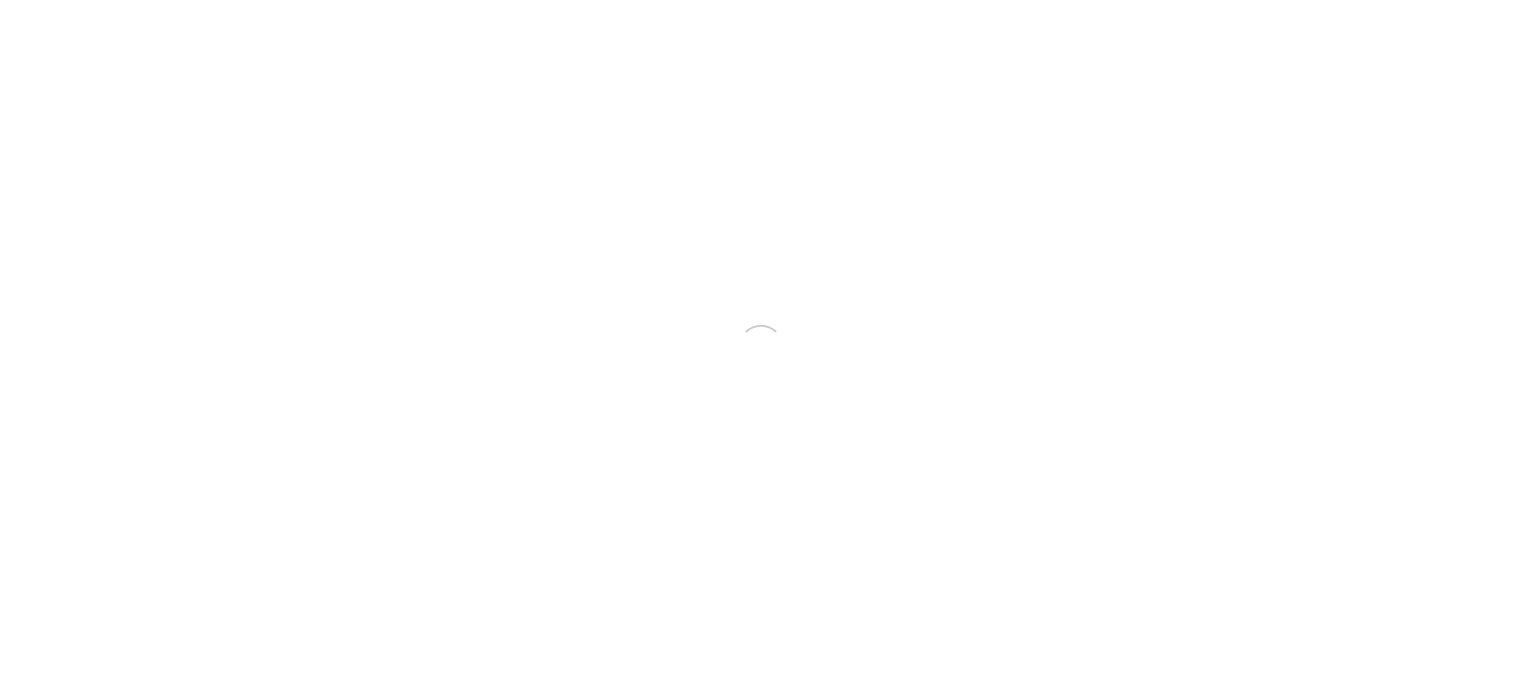 scroll, scrollTop: 0, scrollLeft: 0, axis: both 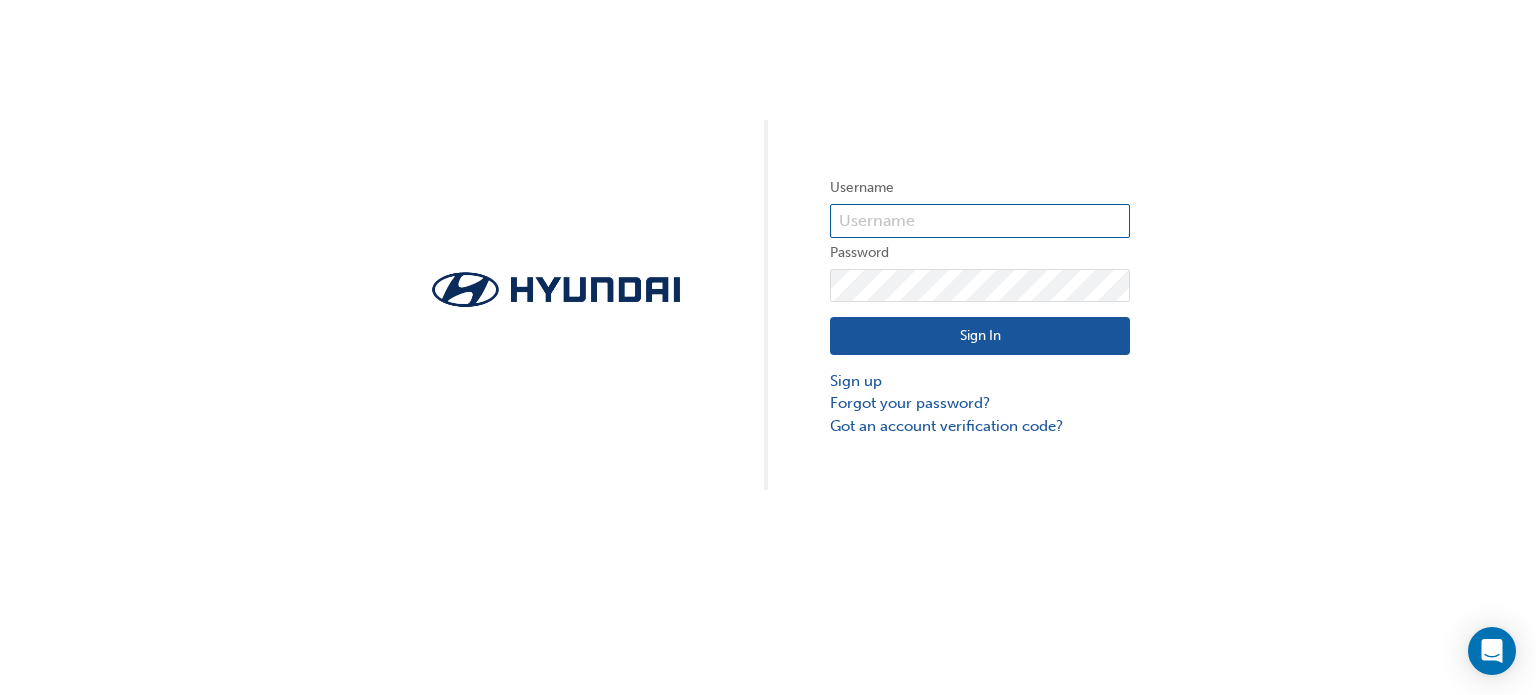 click at bounding box center [980, 221] 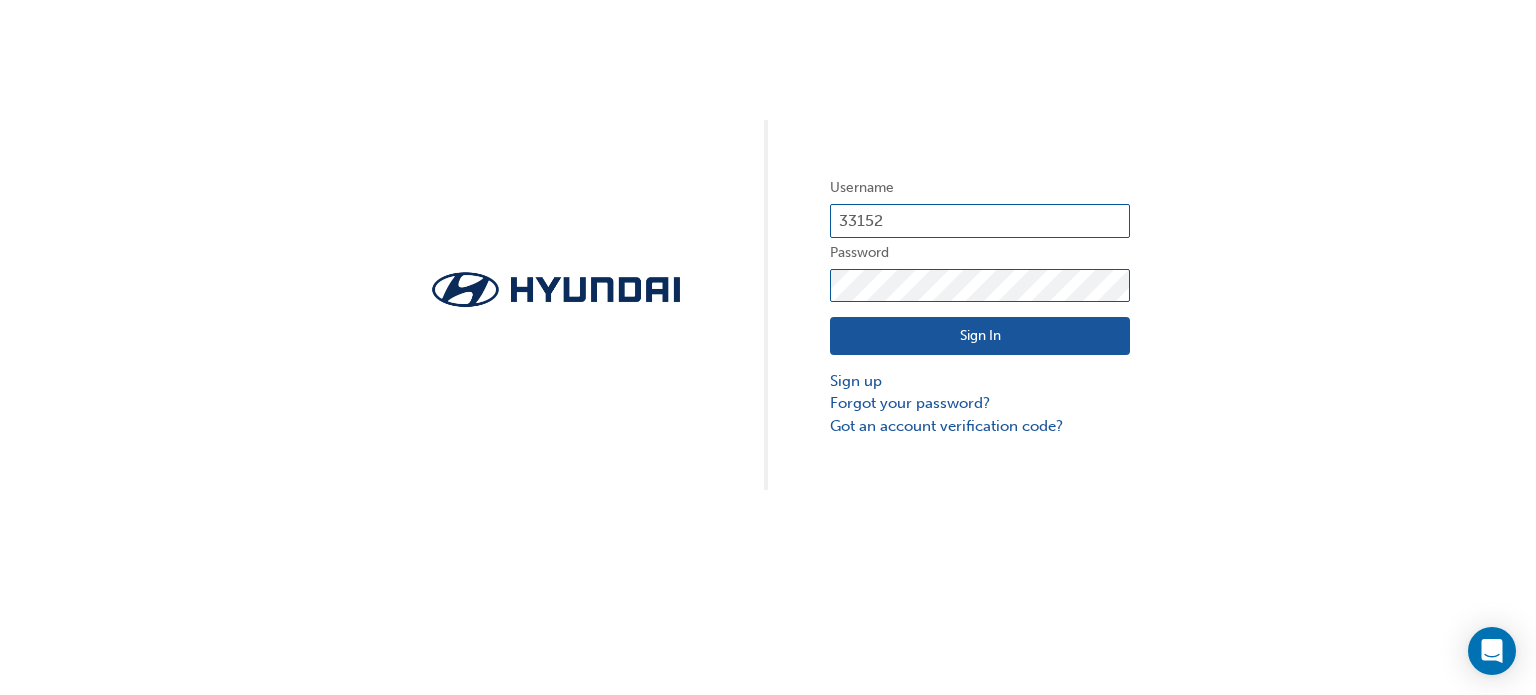 click on "Sign In" at bounding box center (980, 336) 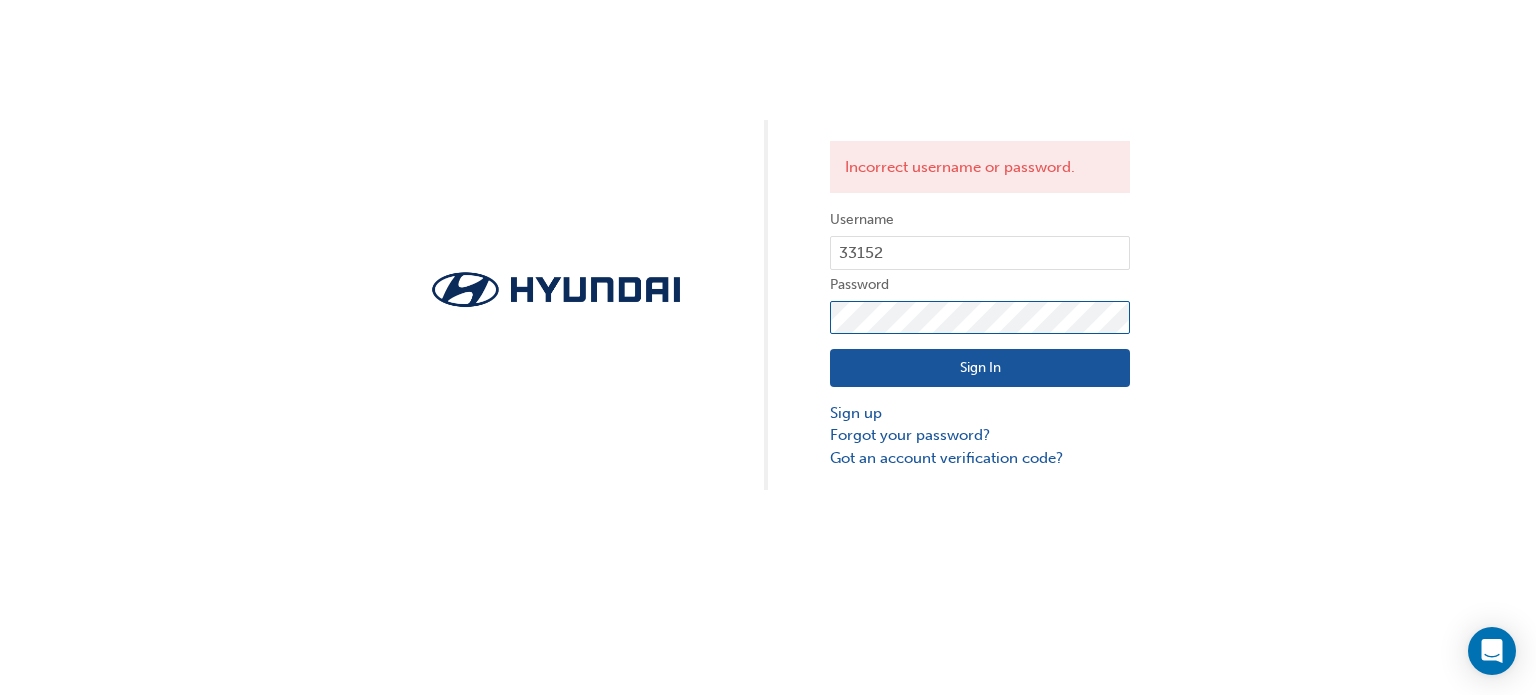 click on "Sign In" at bounding box center [980, 368] 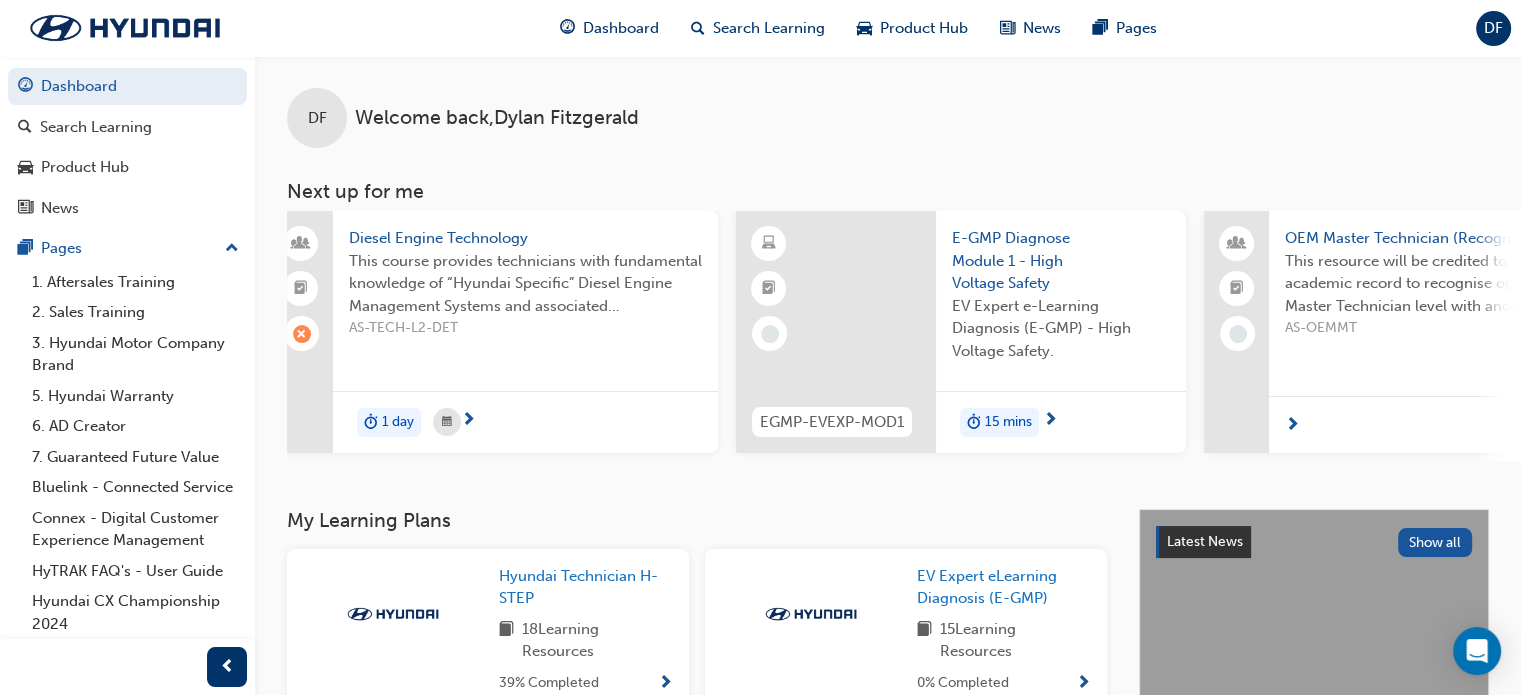 scroll, scrollTop: 0, scrollLeft: 20, axis: horizontal 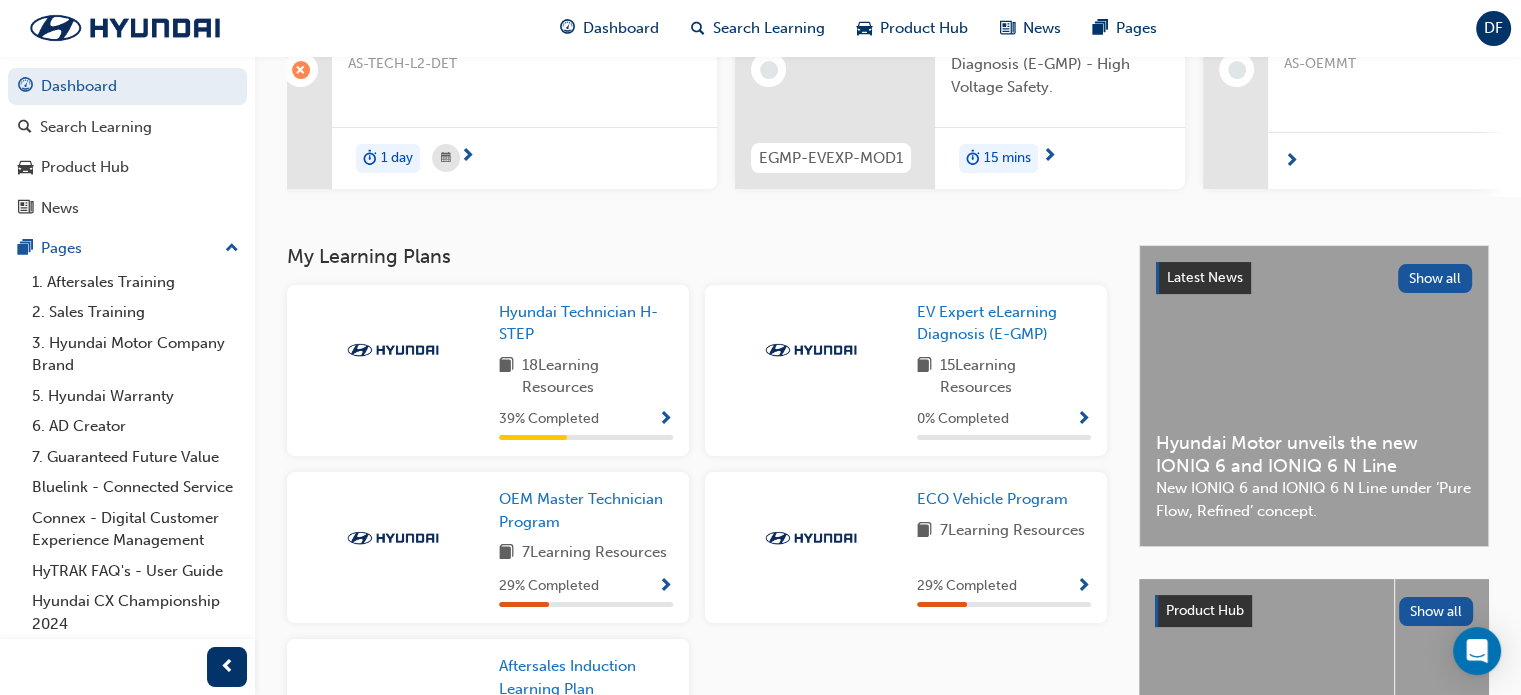 click on "7  Learning Resources" at bounding box center (1012, 531) 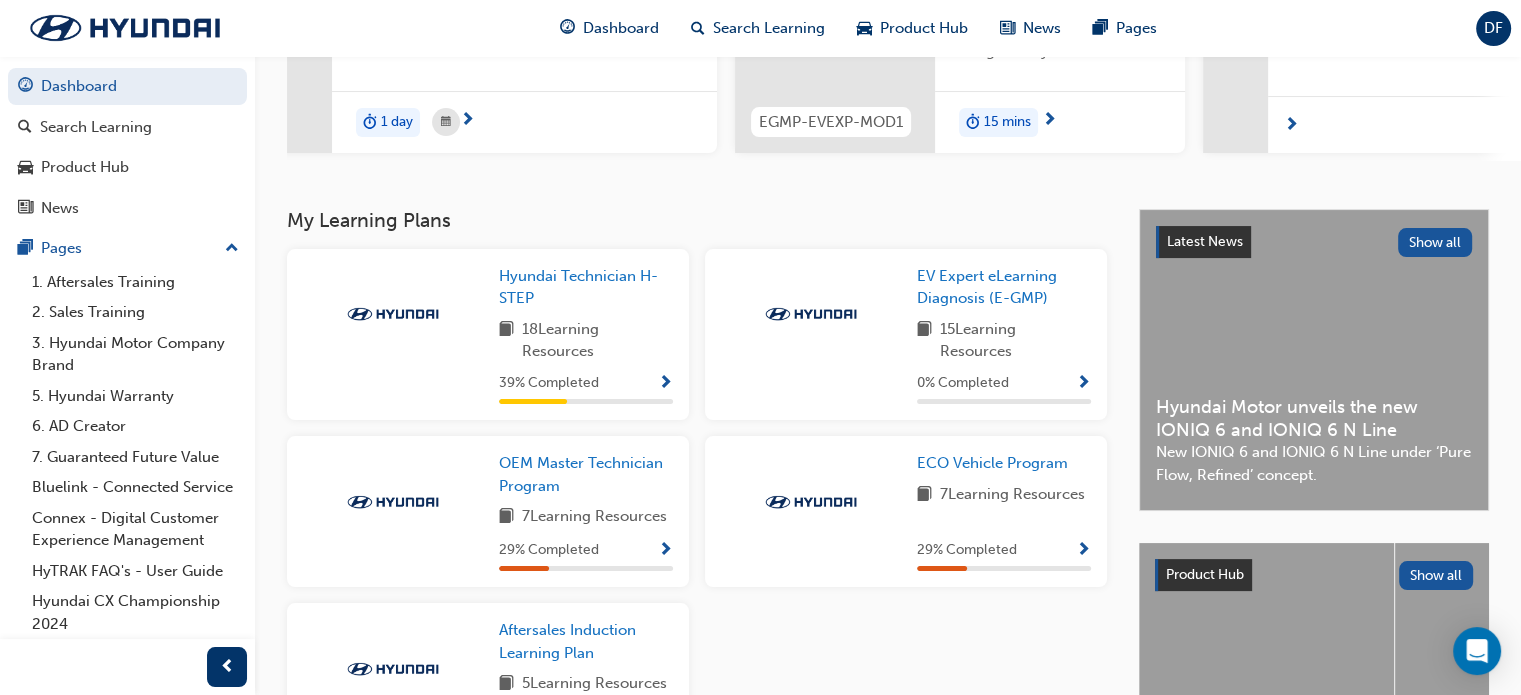 scroll, scrollTop: 302, scrollLeft: 0, axis: vertical 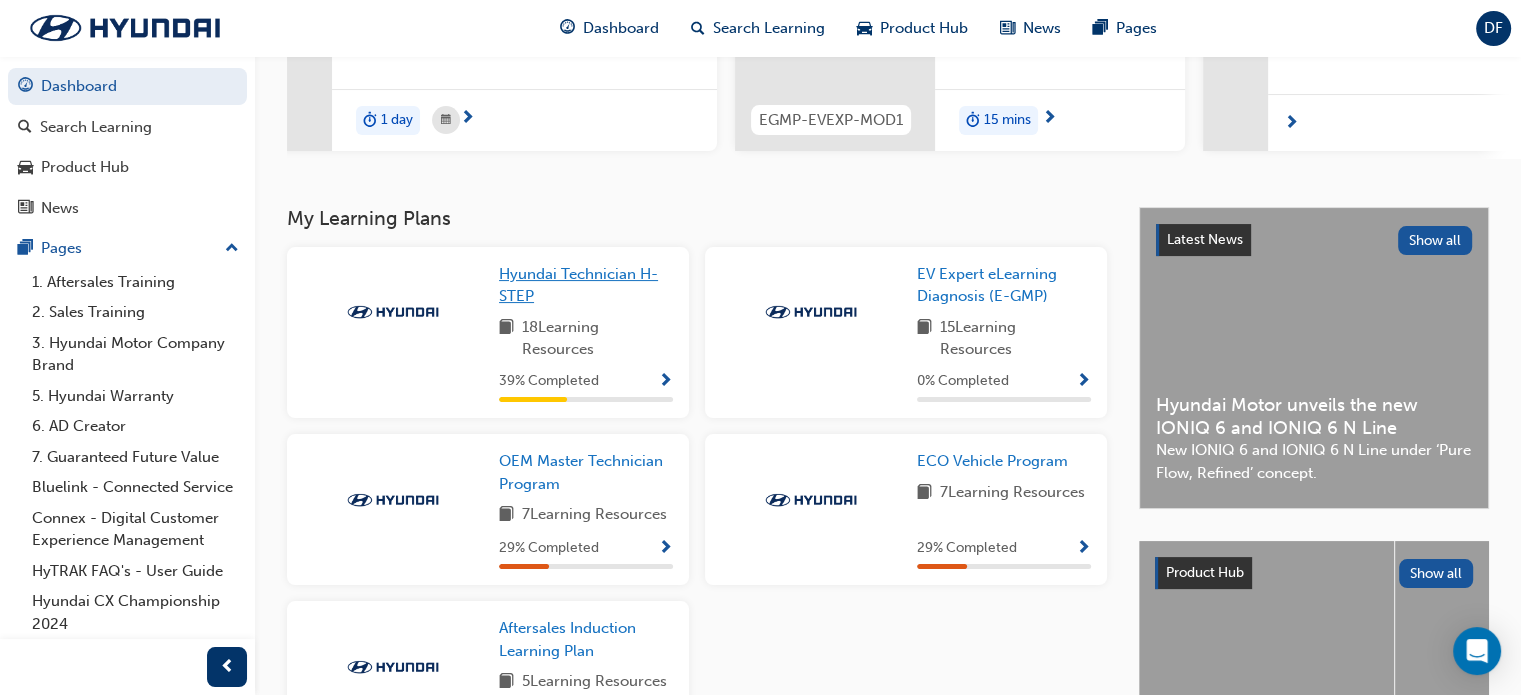 click on "Hyundai Technician H-STEP" at bounding box center [578, 285] 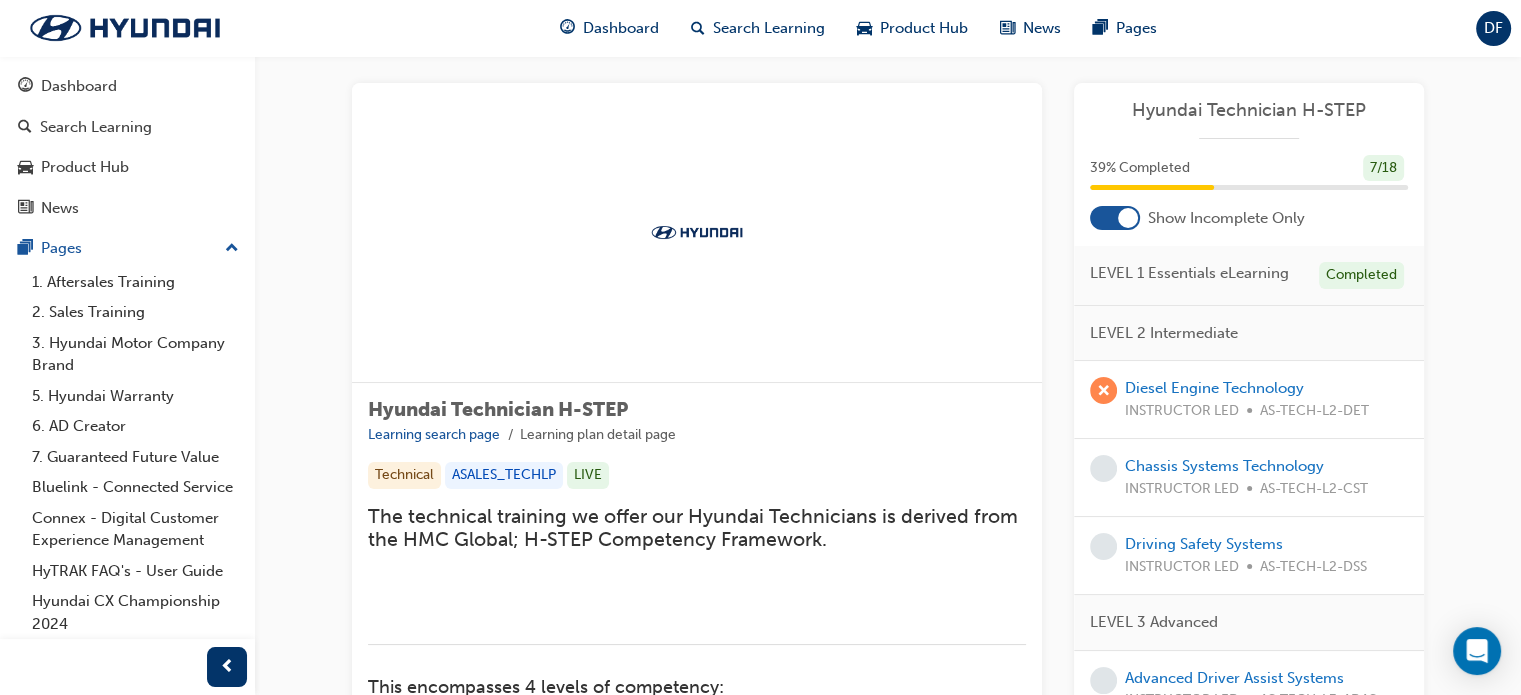scroll, scrollTop: 0, scrollLeft: 0, axis: both 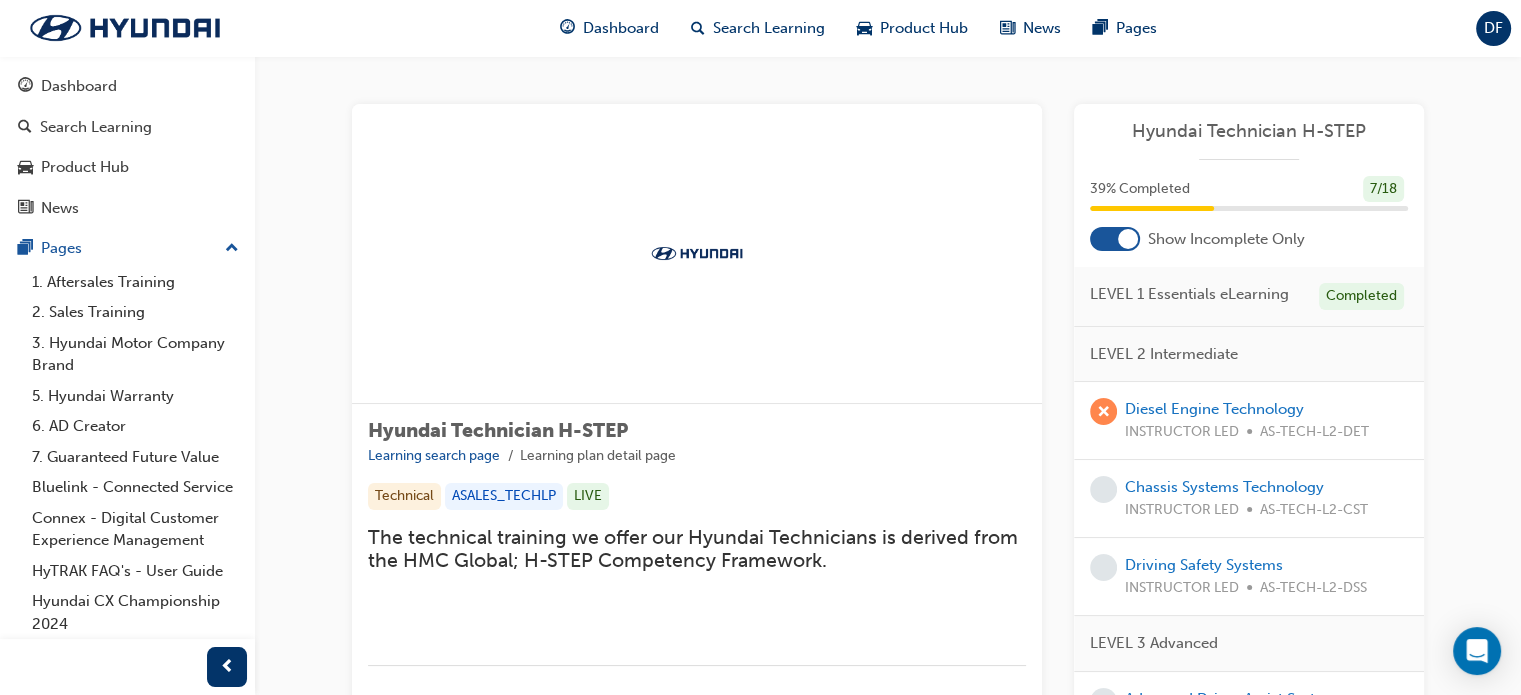 click on "[MONTH] / [DAY]" at bounding box center (1383, 189) 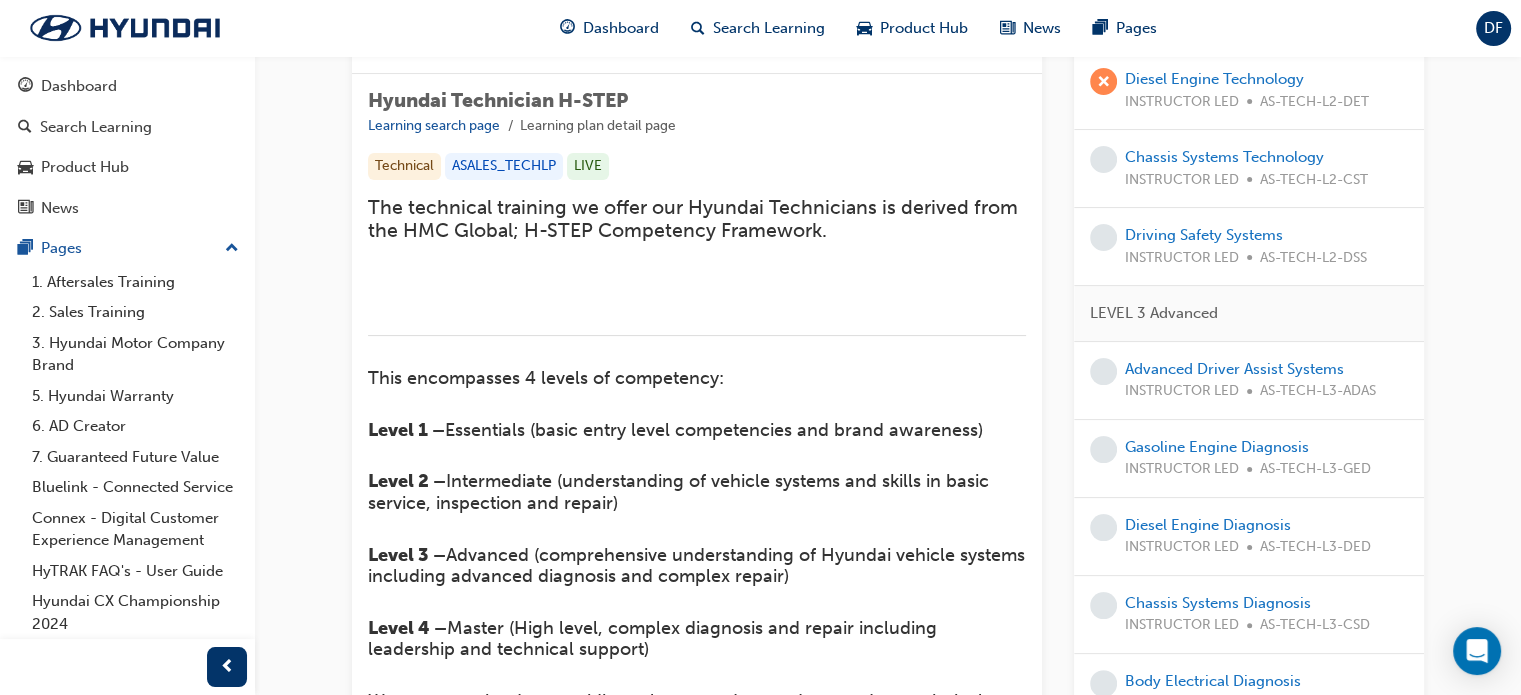 scroll, scrollTop: 343, scrollLeft: 0, axis: vertical 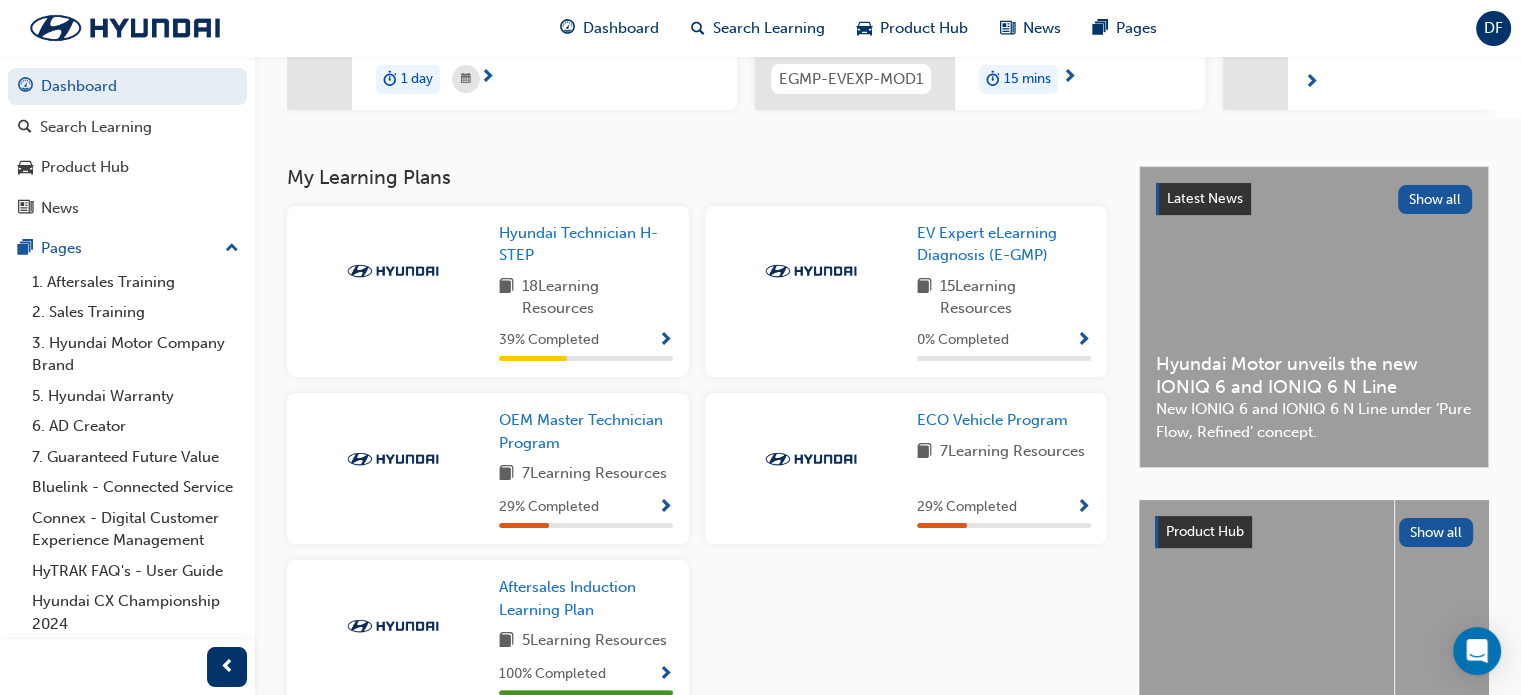 click at bounding box center (665, 341) 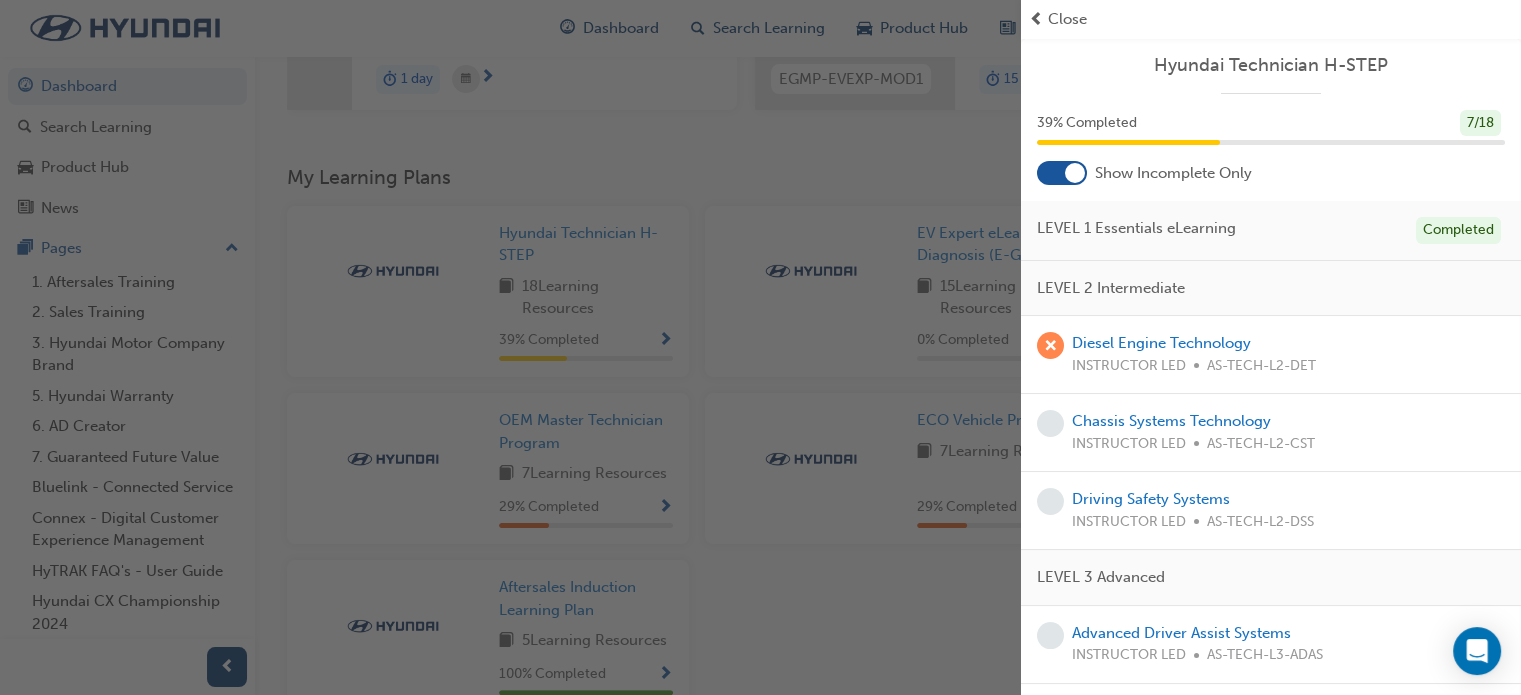 click at bounding box center (1062, 173) 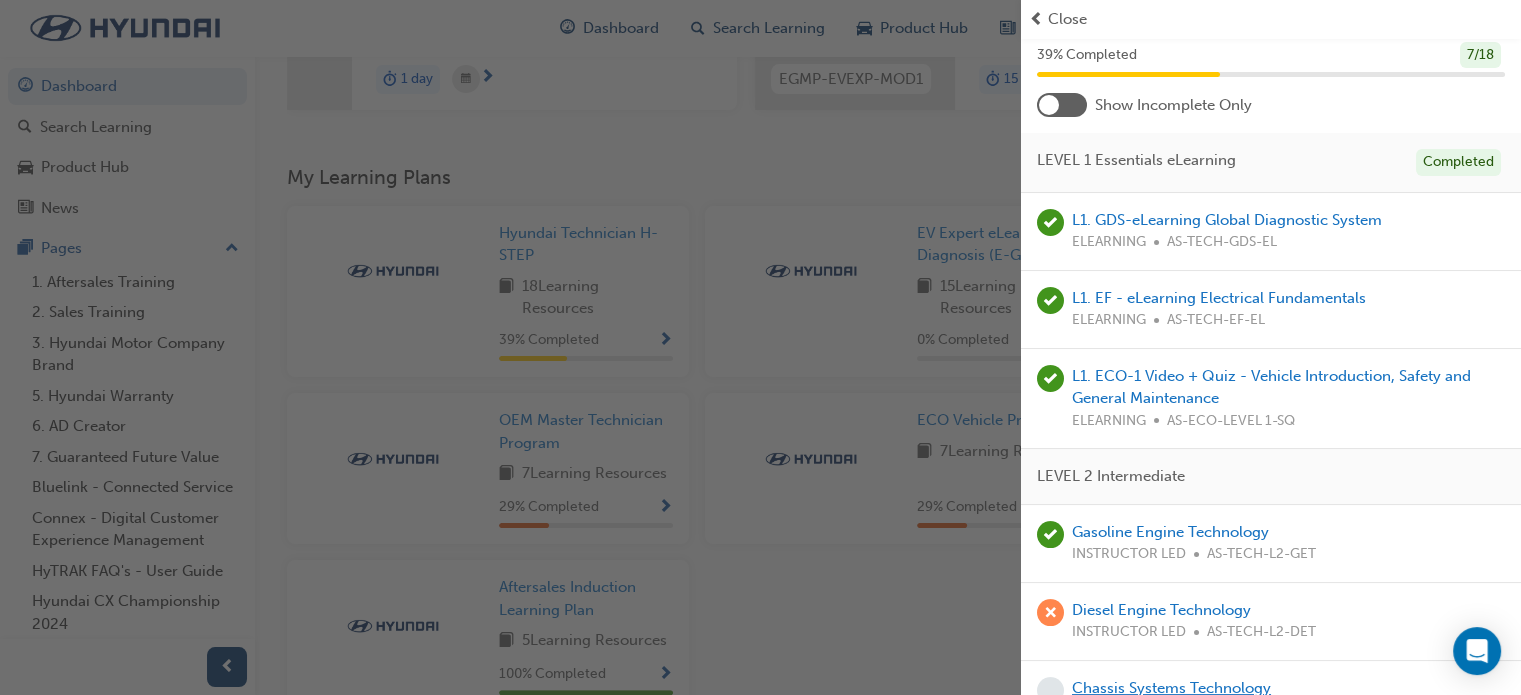 scroll, scrollTop: 0, scrollLeft: 0, axis: both 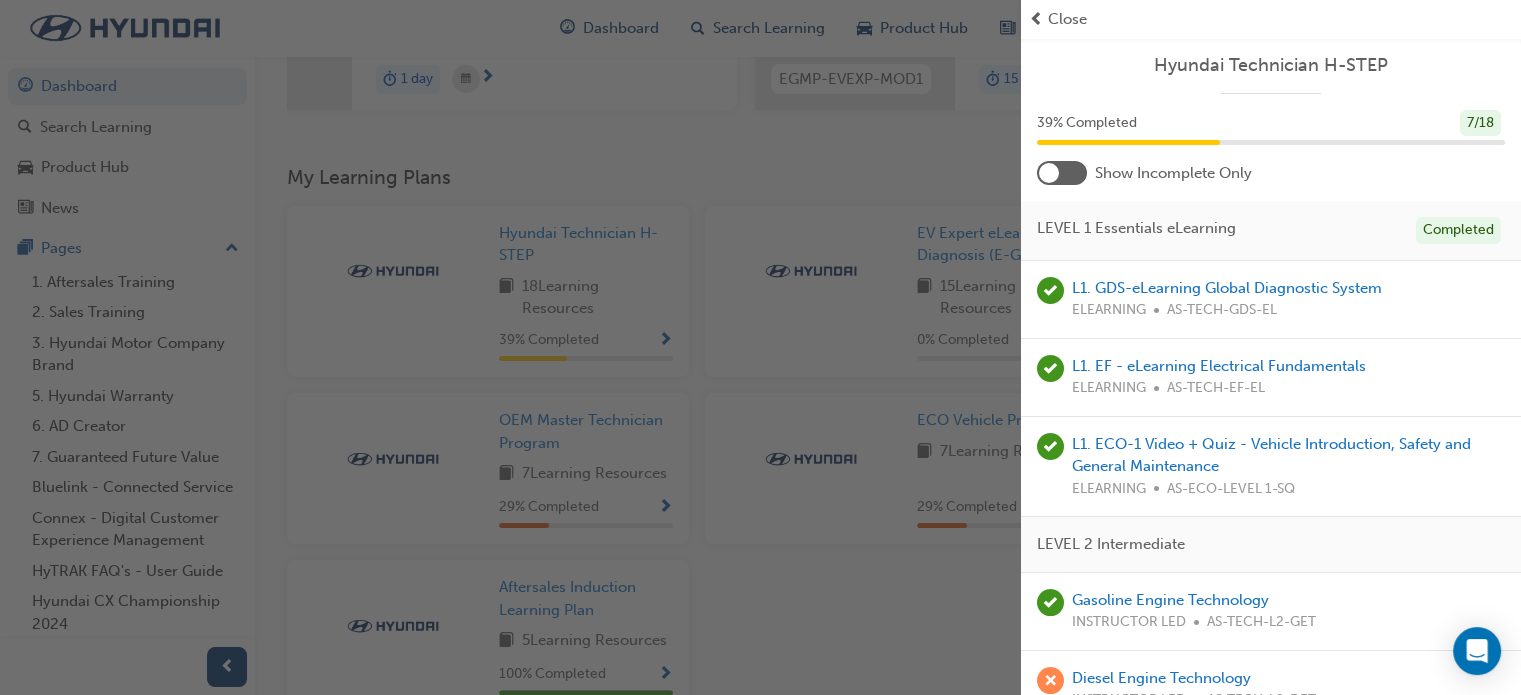 click on "Close" at bounding box center [1271, 19] 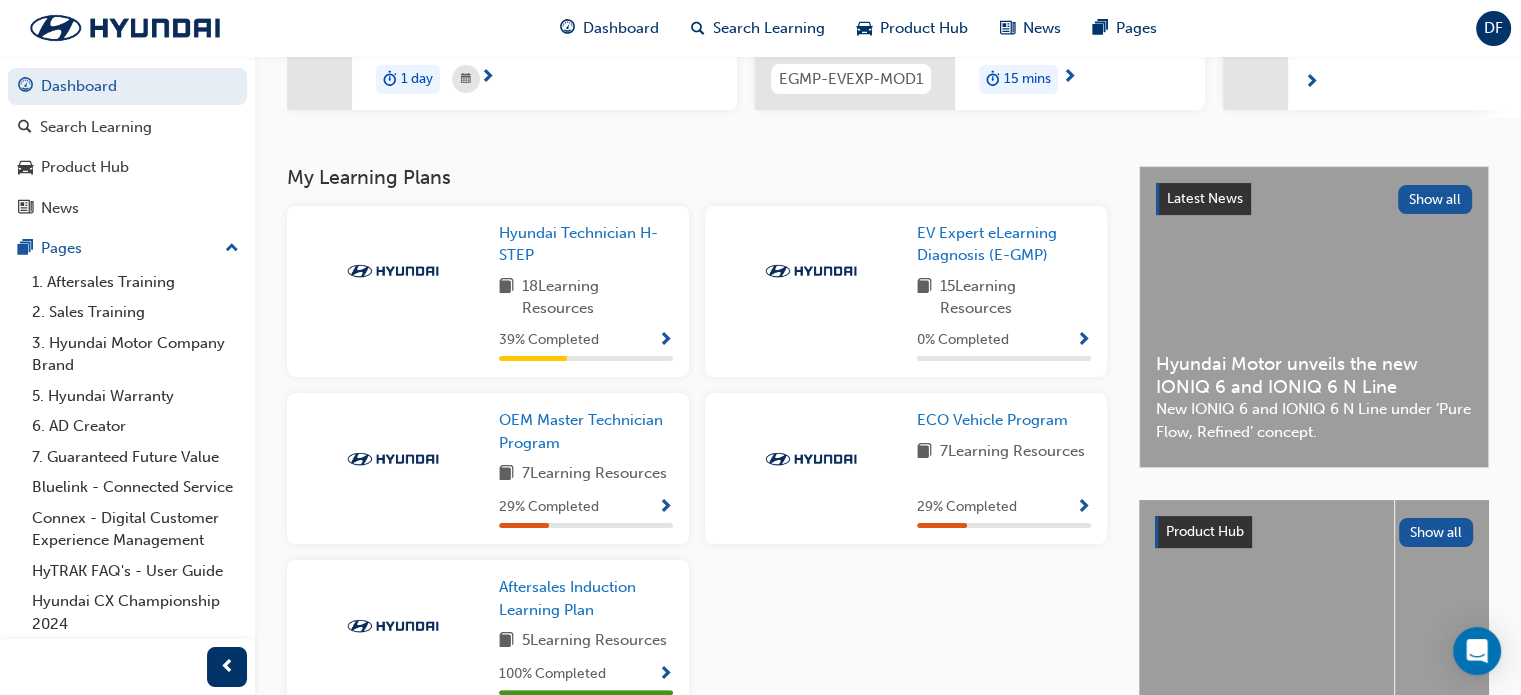 click at bounding box center (1083, 508) 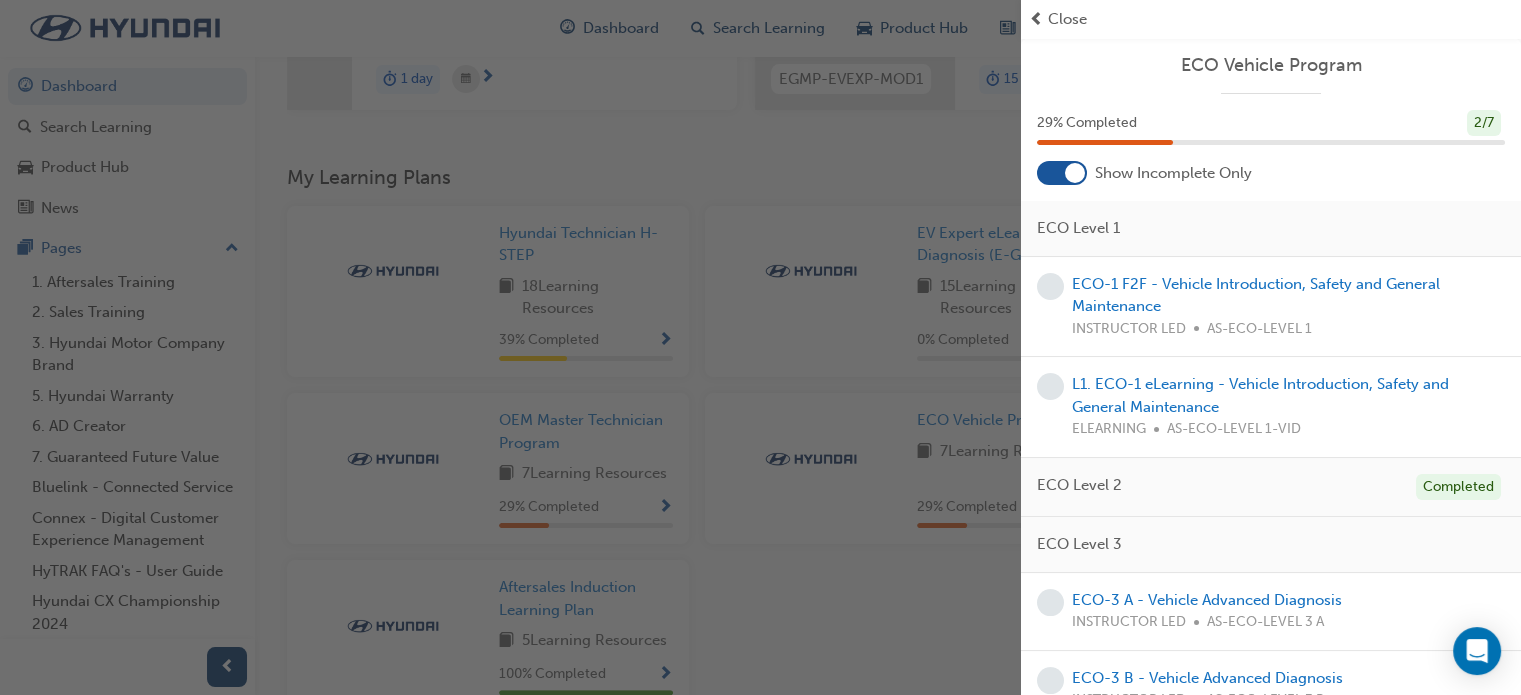 click at bounding box center (1075, 173) 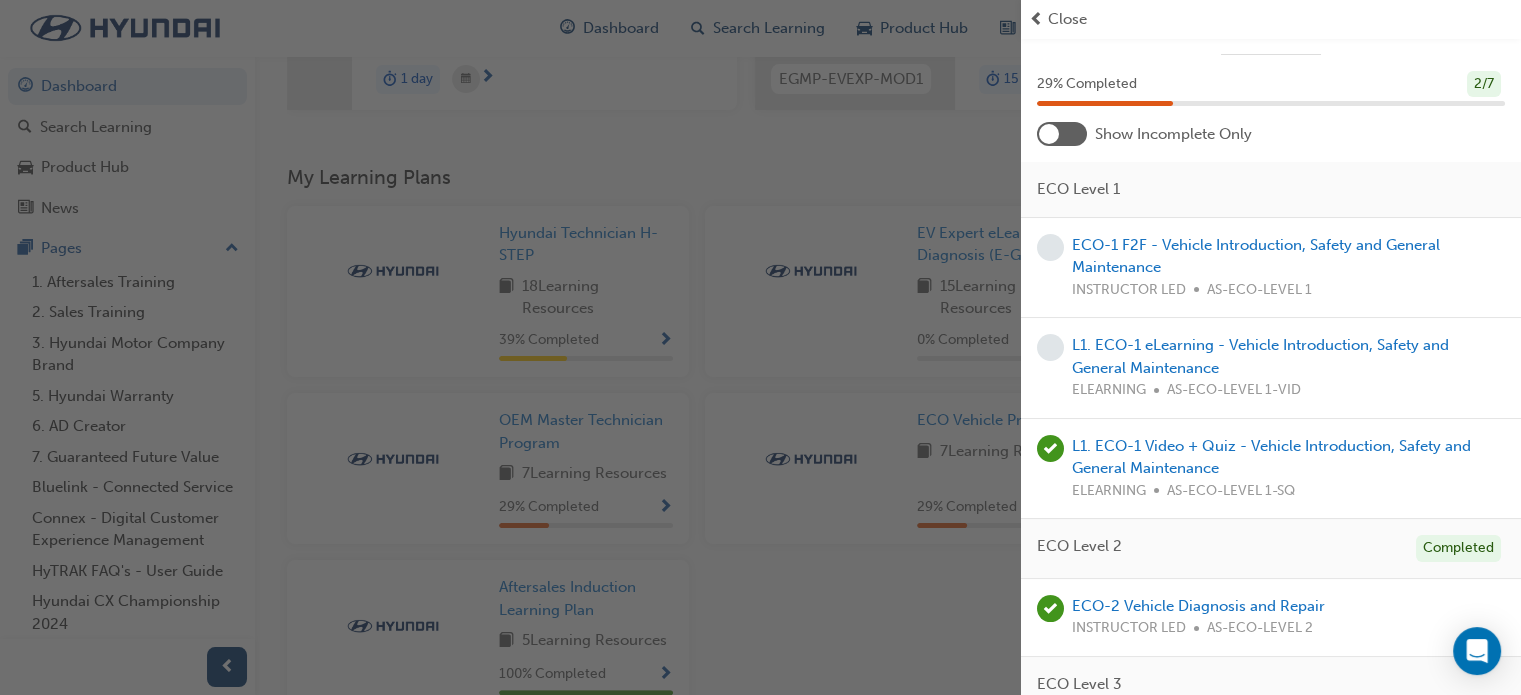 scroll, scrollTop: 38, scrollLeft: 0, axis: vertical 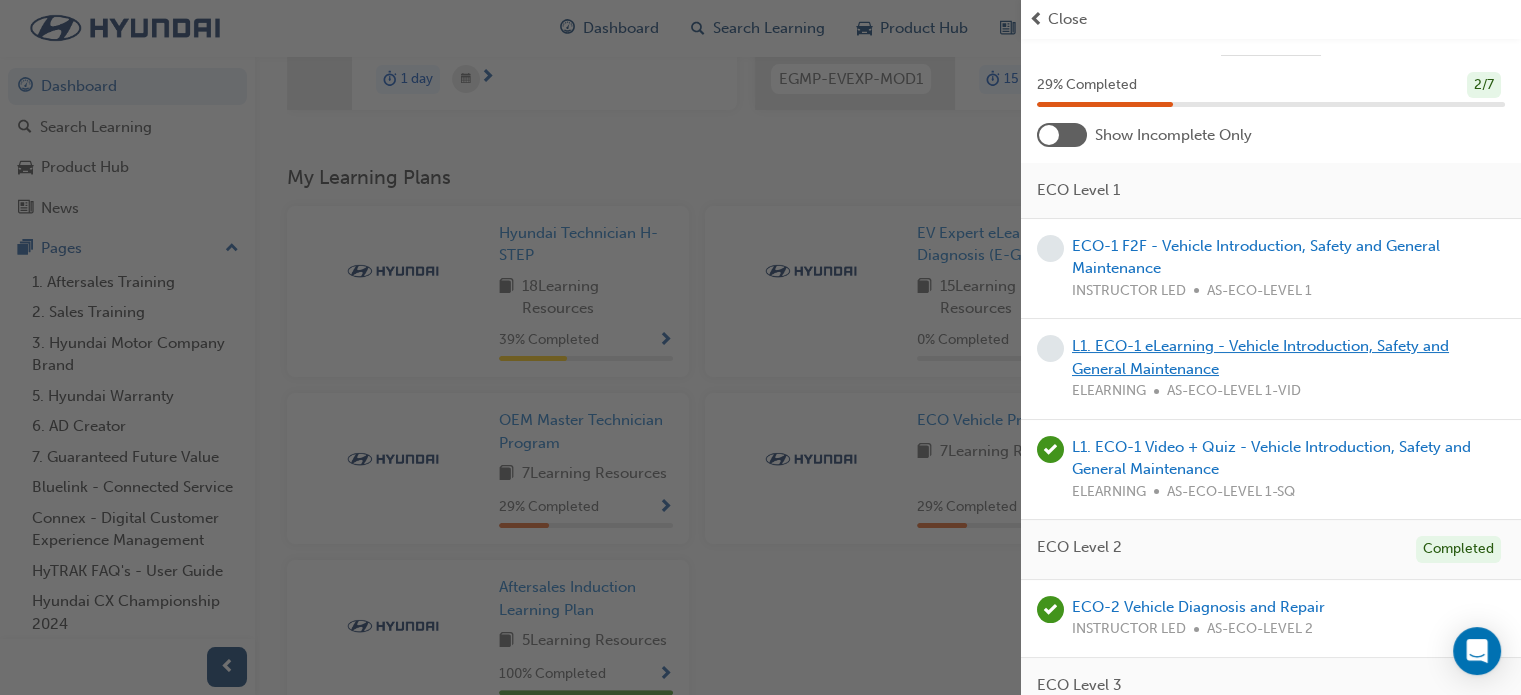 click on "L1. ECO-1 eLearning - Vehicle Introduction, Safety and General Maintenance" at bounding box center (1260, 357) 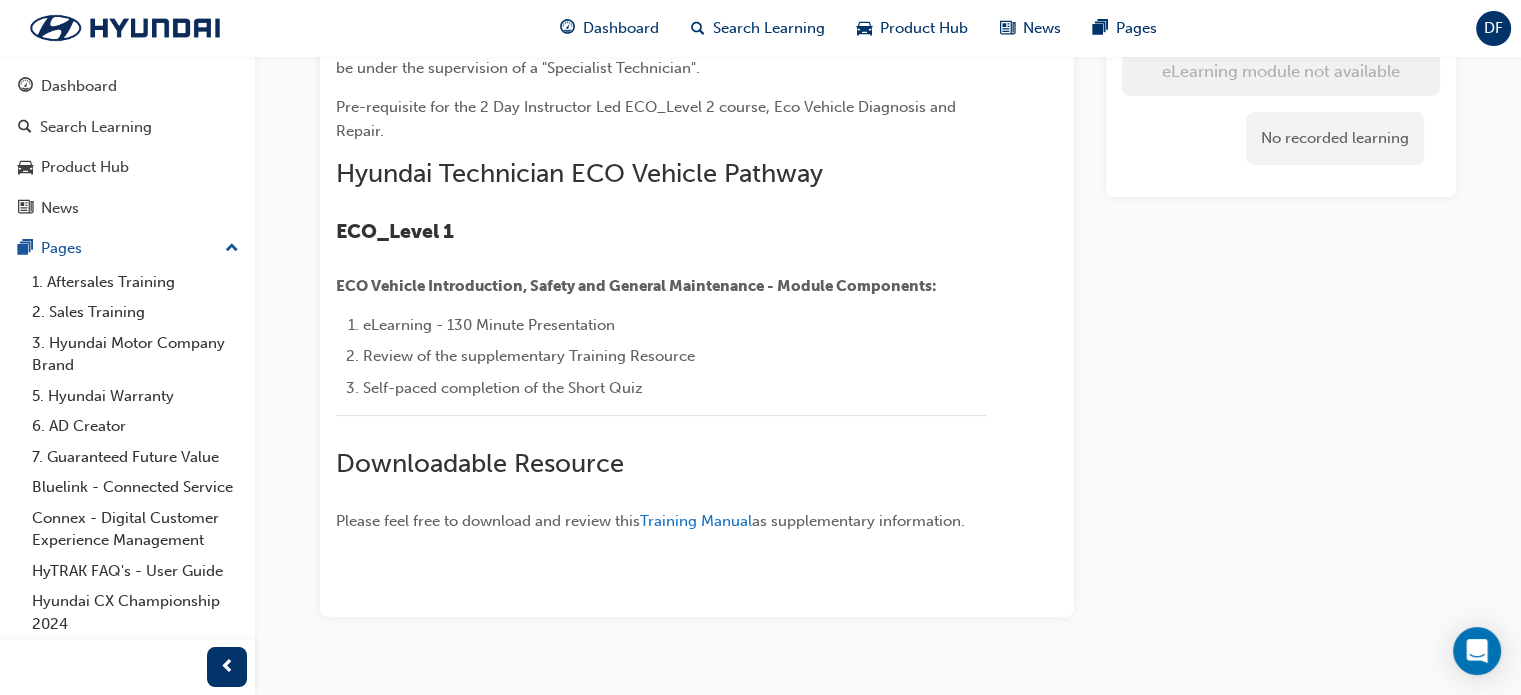 scroll, scrollTop: 776, scrollLeft: 0, axis: vertical 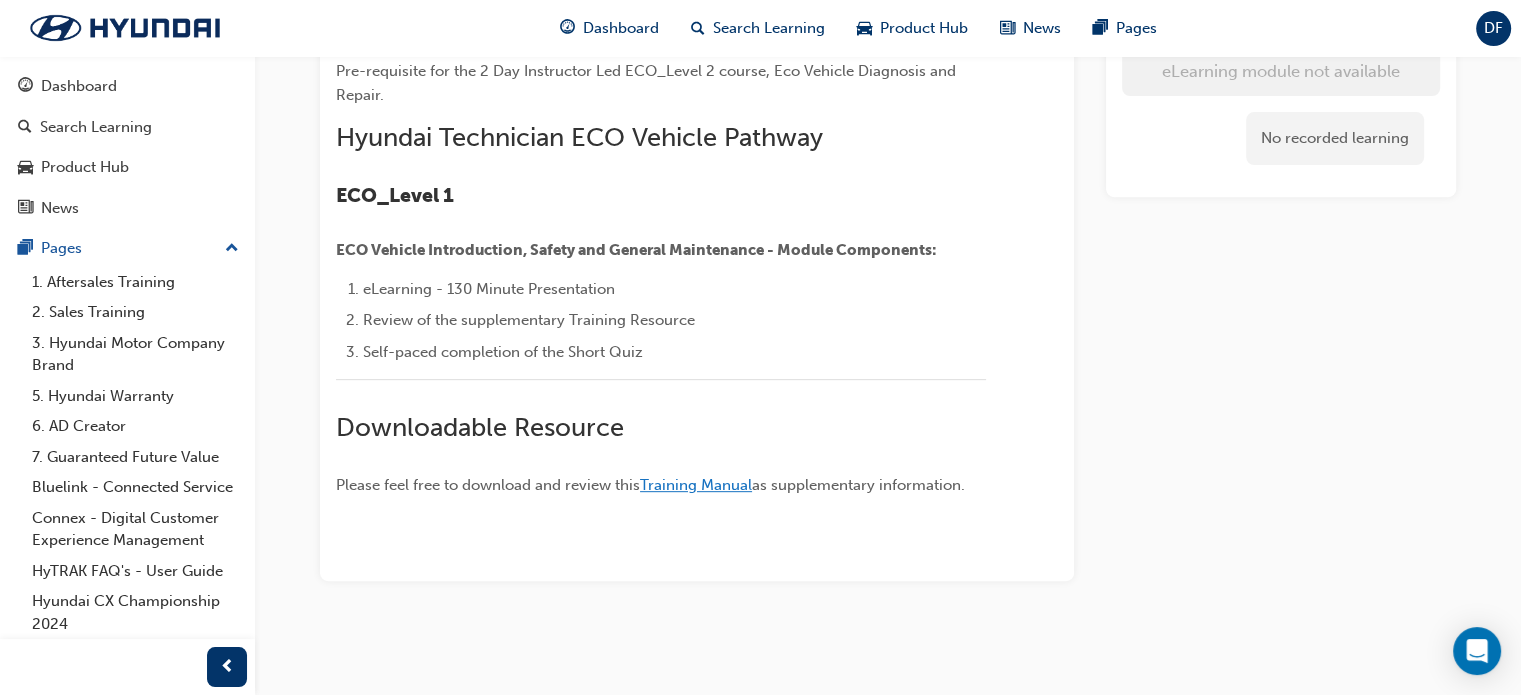 click on "Training Manual" at bounding box center [696, 485] 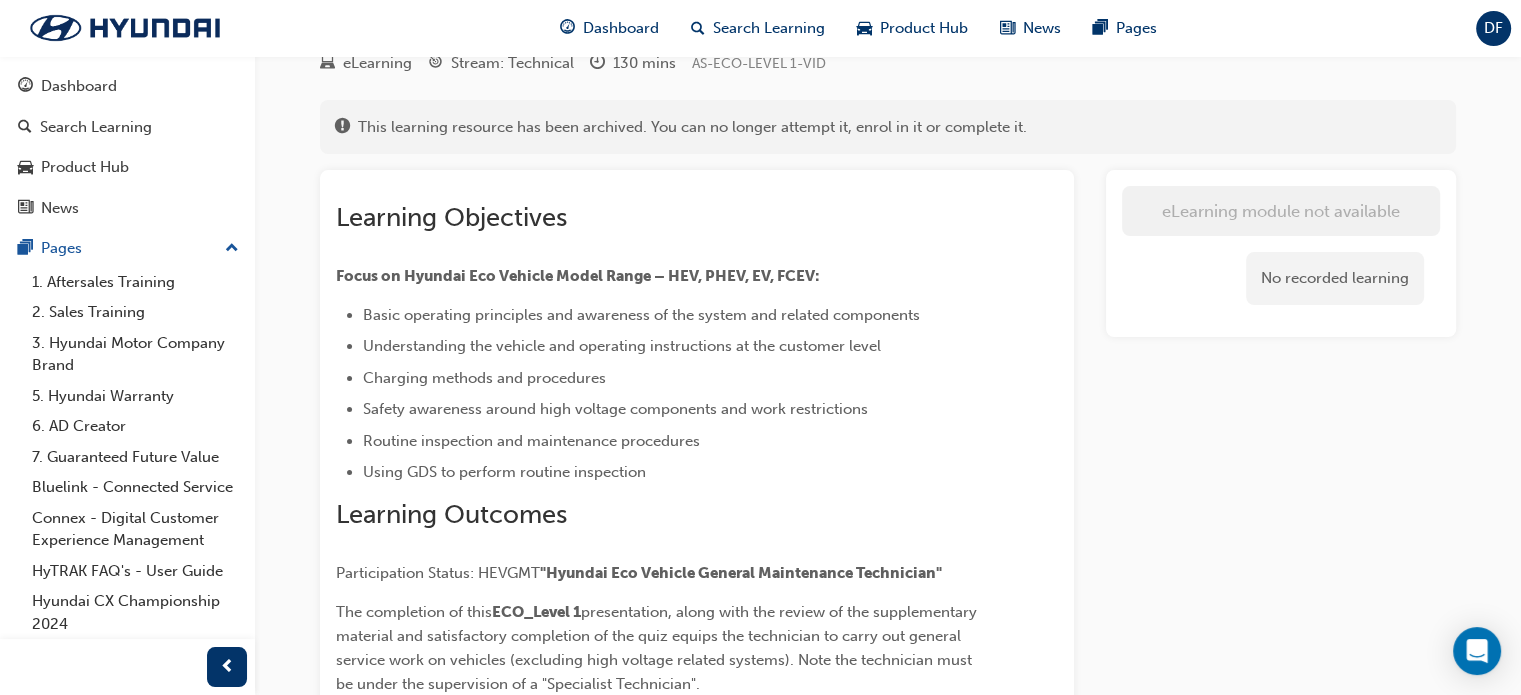 scroll, scrollTop: 0, scrollLeft: 0, axis: both 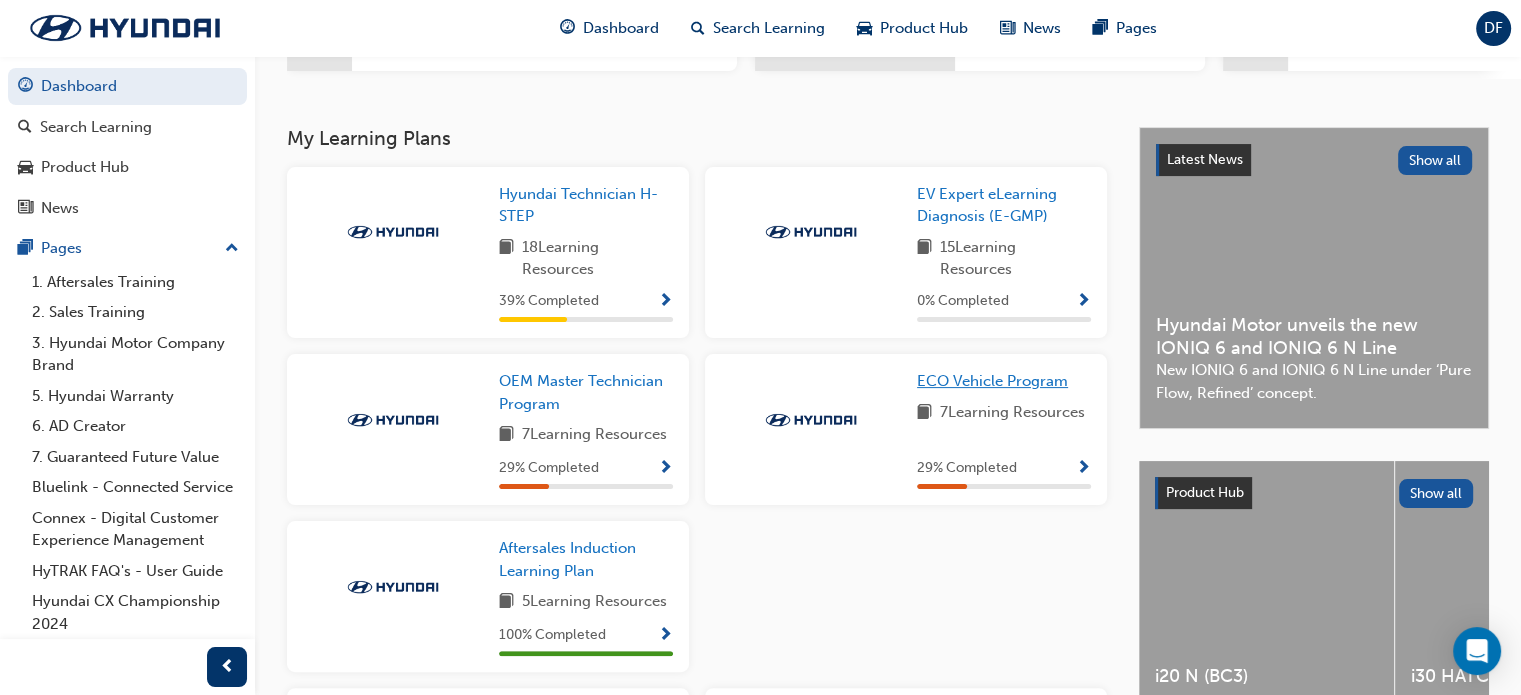 click on "ECO Vehicle Program" at bounding box center (992, 381) 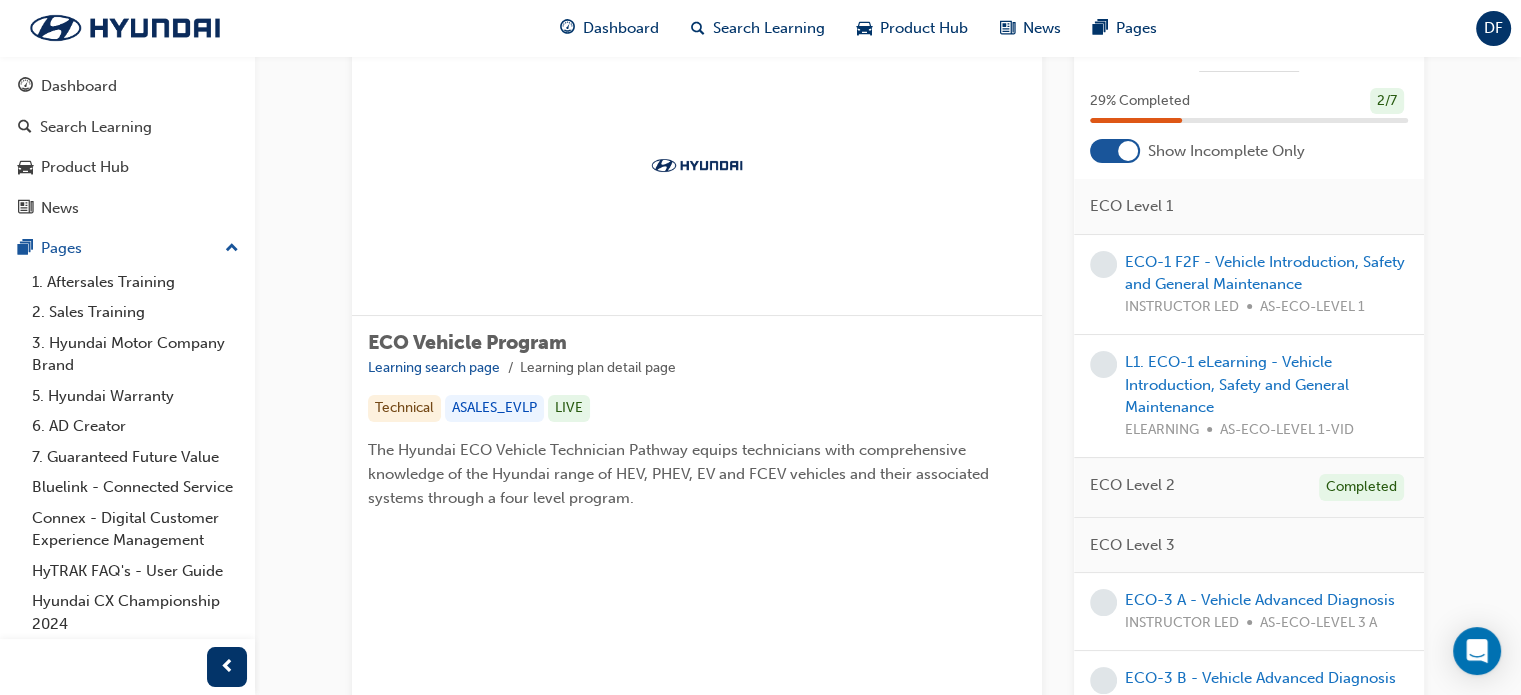 scroll, scrollTop: 86, scrollLeft: 0, axis: vertical 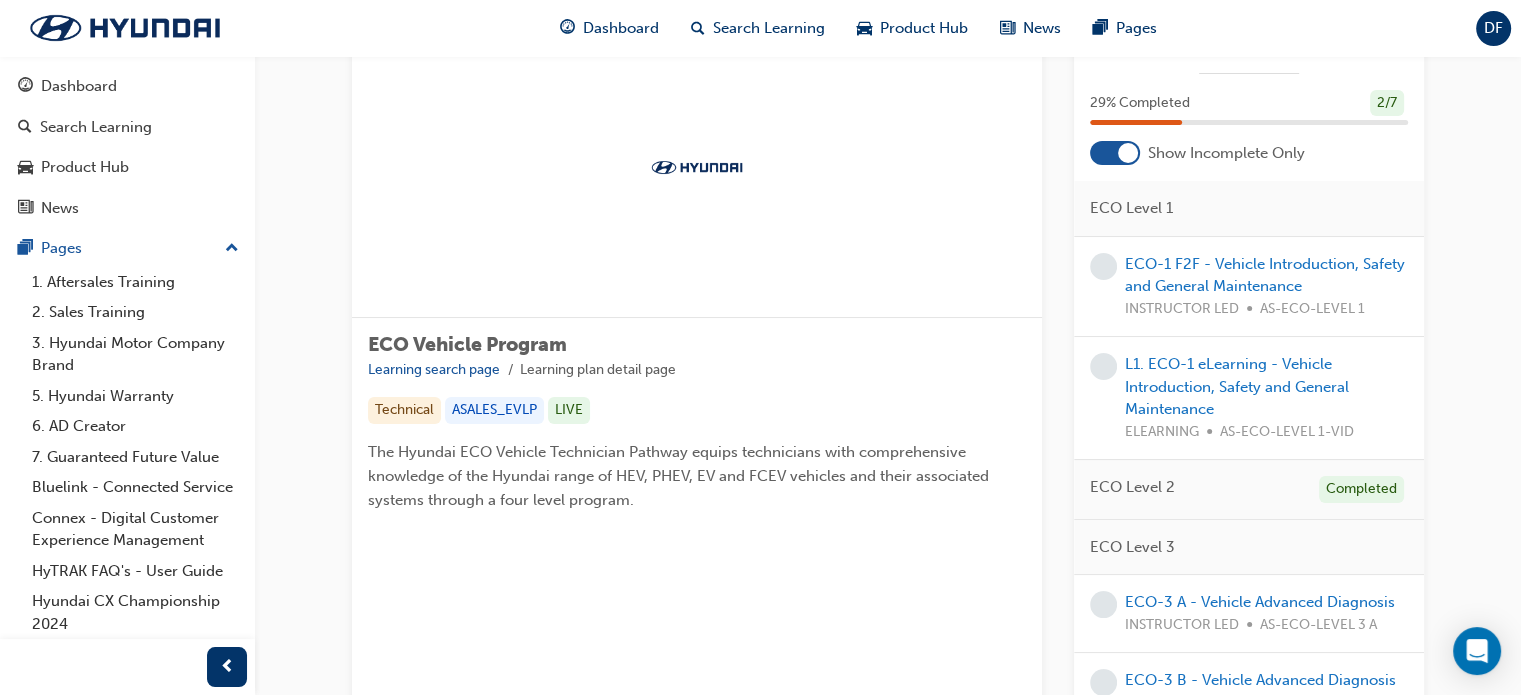 click on "ECO Level 2" at bounding box center [1132, 487] 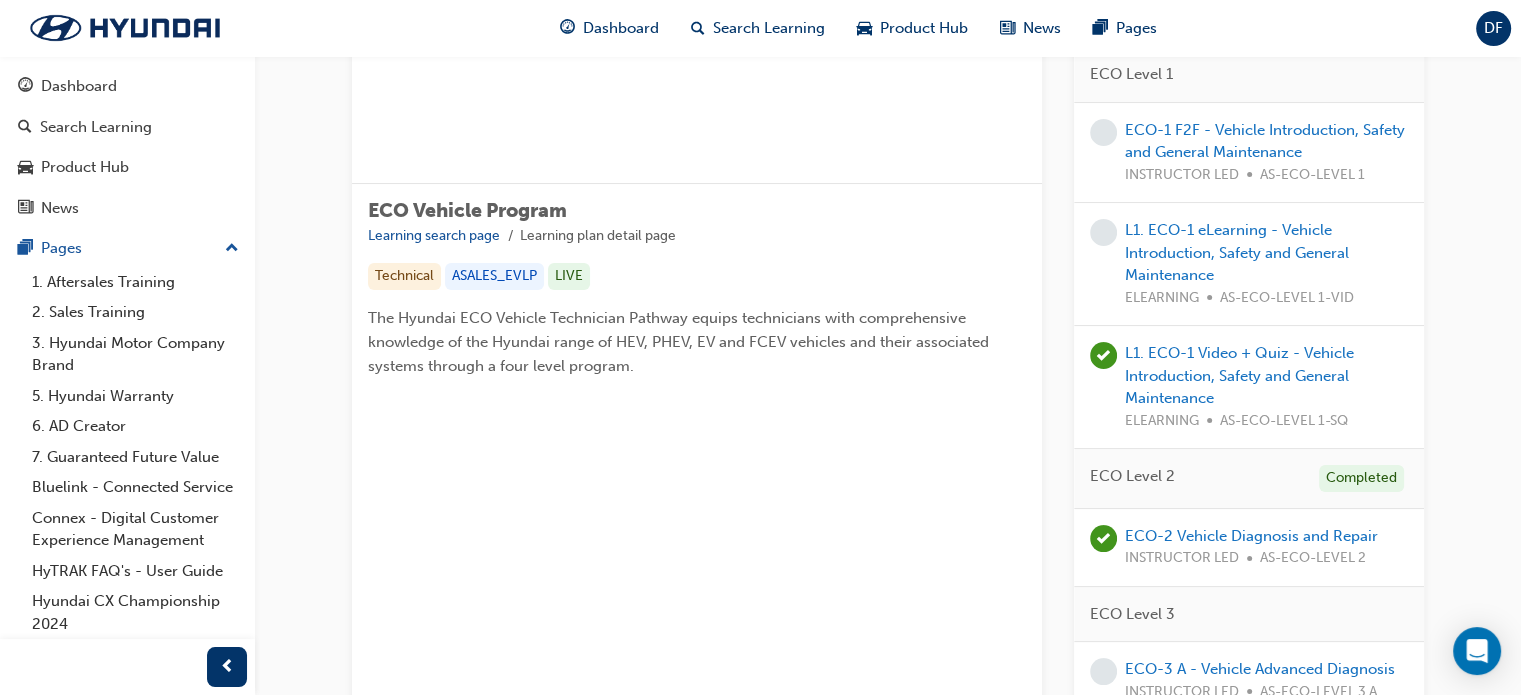 scroll, scrollTop: 209, scrollLeft: 0, axis: vertical 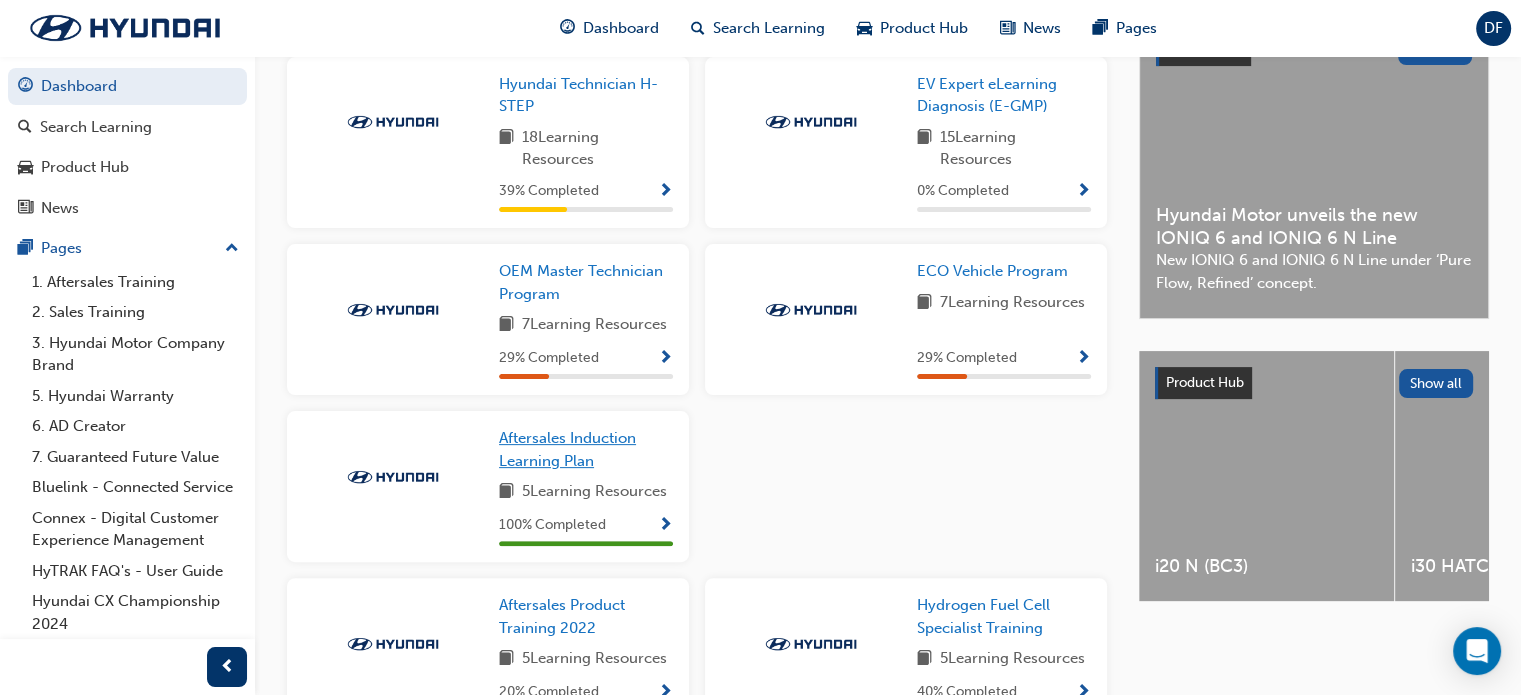 click on "Aftersales Induction Learning Plan" at bounding box center [567, 449] 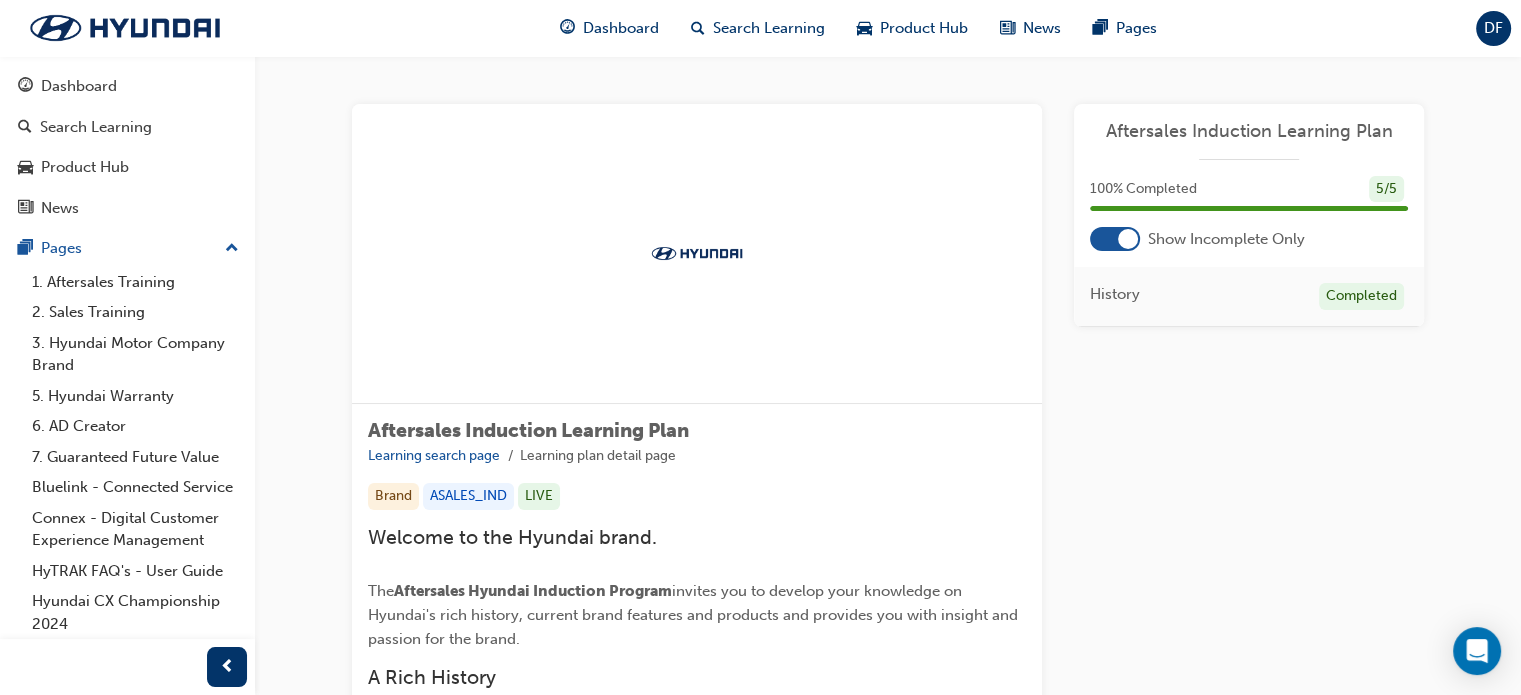 drag, startPoint x: 1128, startPoint y: 221, endPoint x: 1125, endPoint y: 239, distance: 18.248287 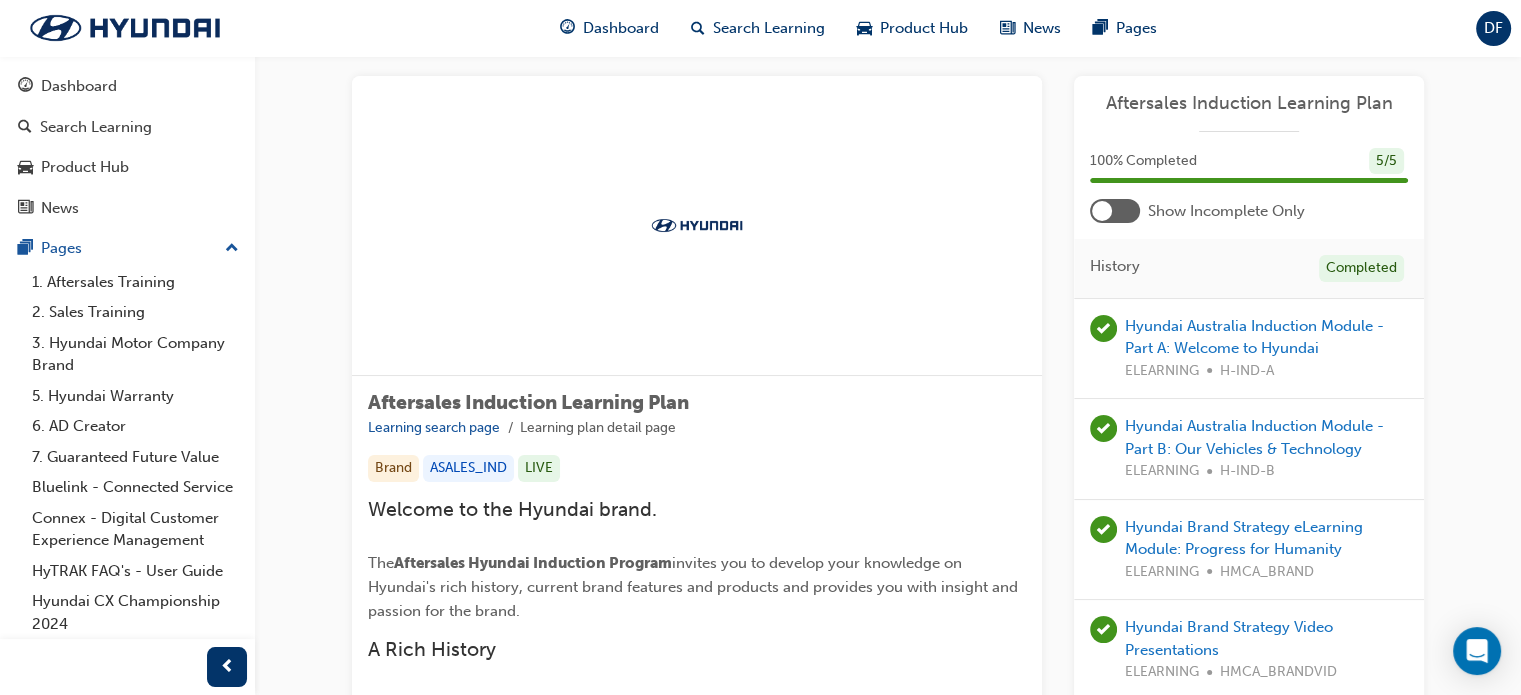 scroll, scrollTop: 22, scrollLeft: 0, axis: vertical 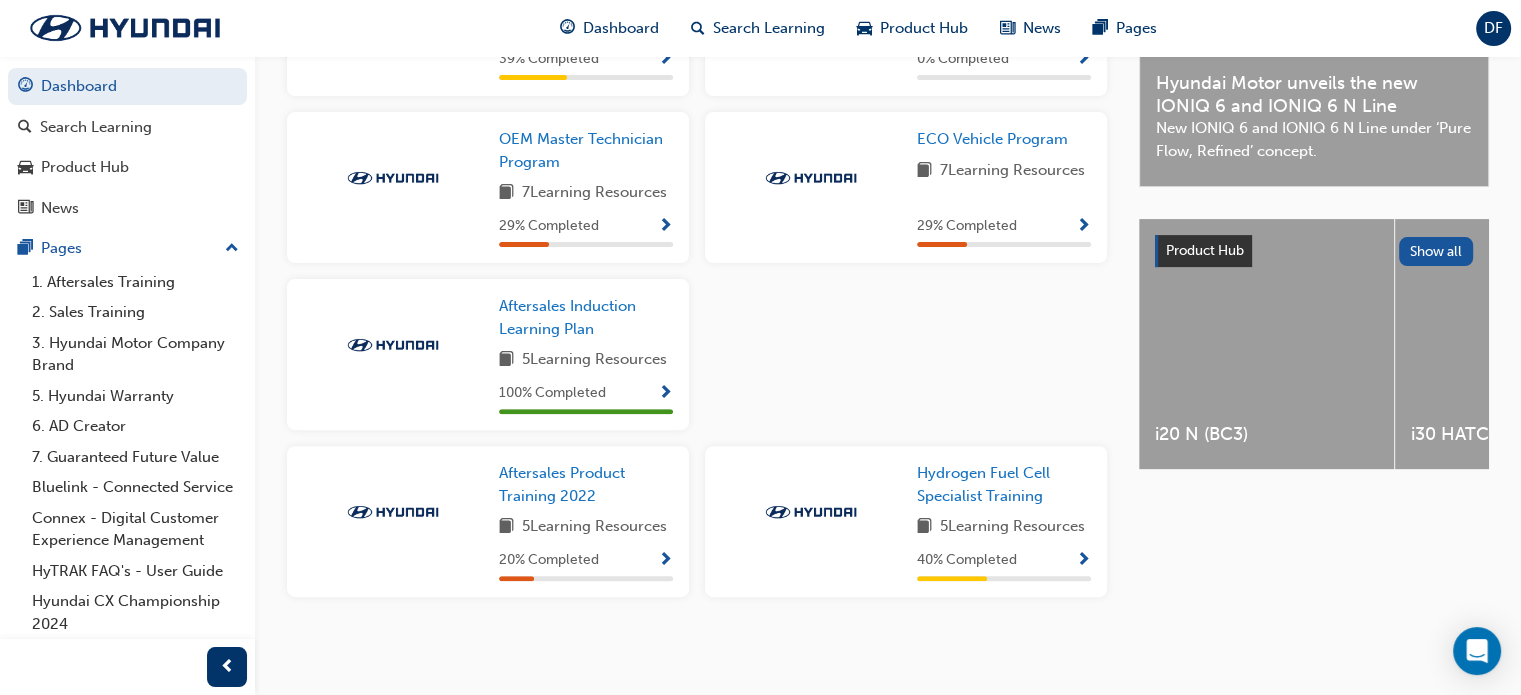 click at bounding box center (1083, 561) 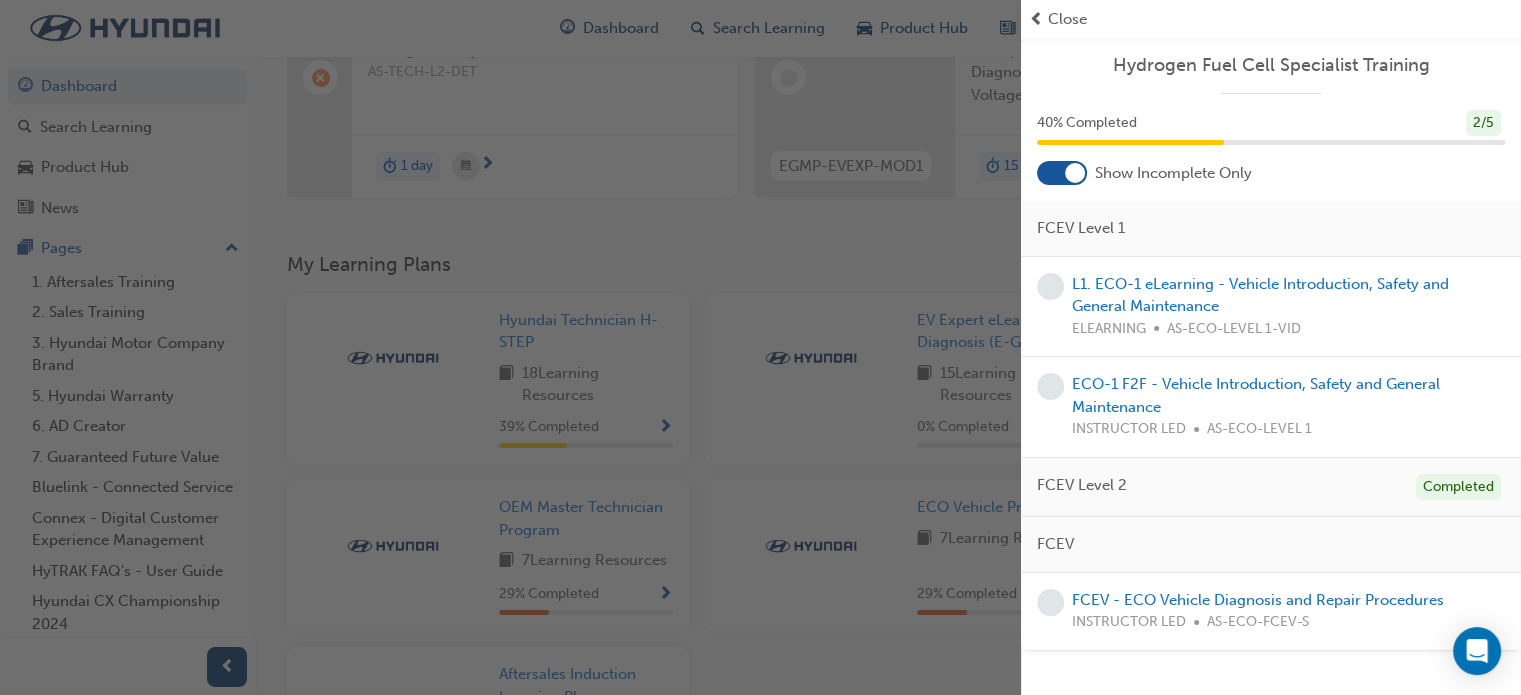 scroll, scrollTop: 253, scrollLeft: 0, axis: vertical 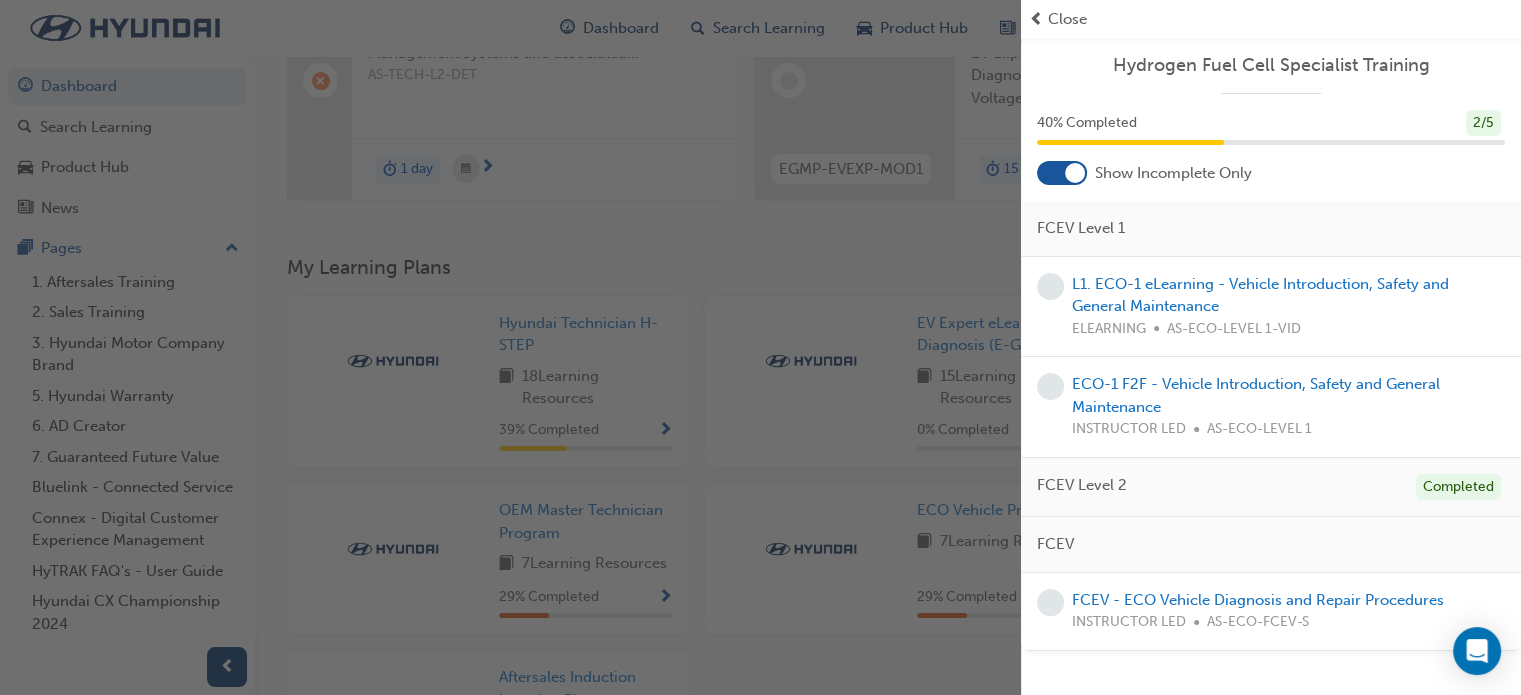 click on "Close" at bounding box center (1067, 19) 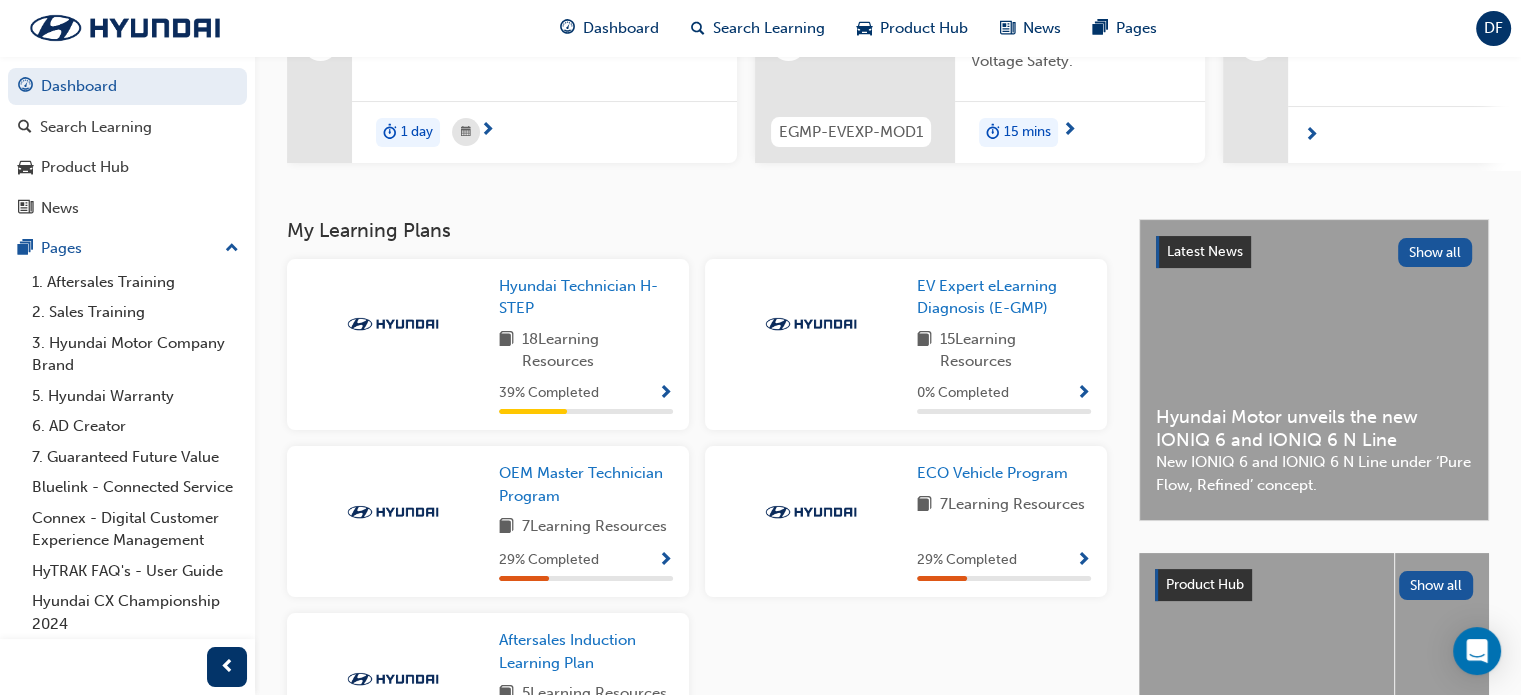 scroll, scrollTop: 292, scrollLeft: 0, axis: vertical 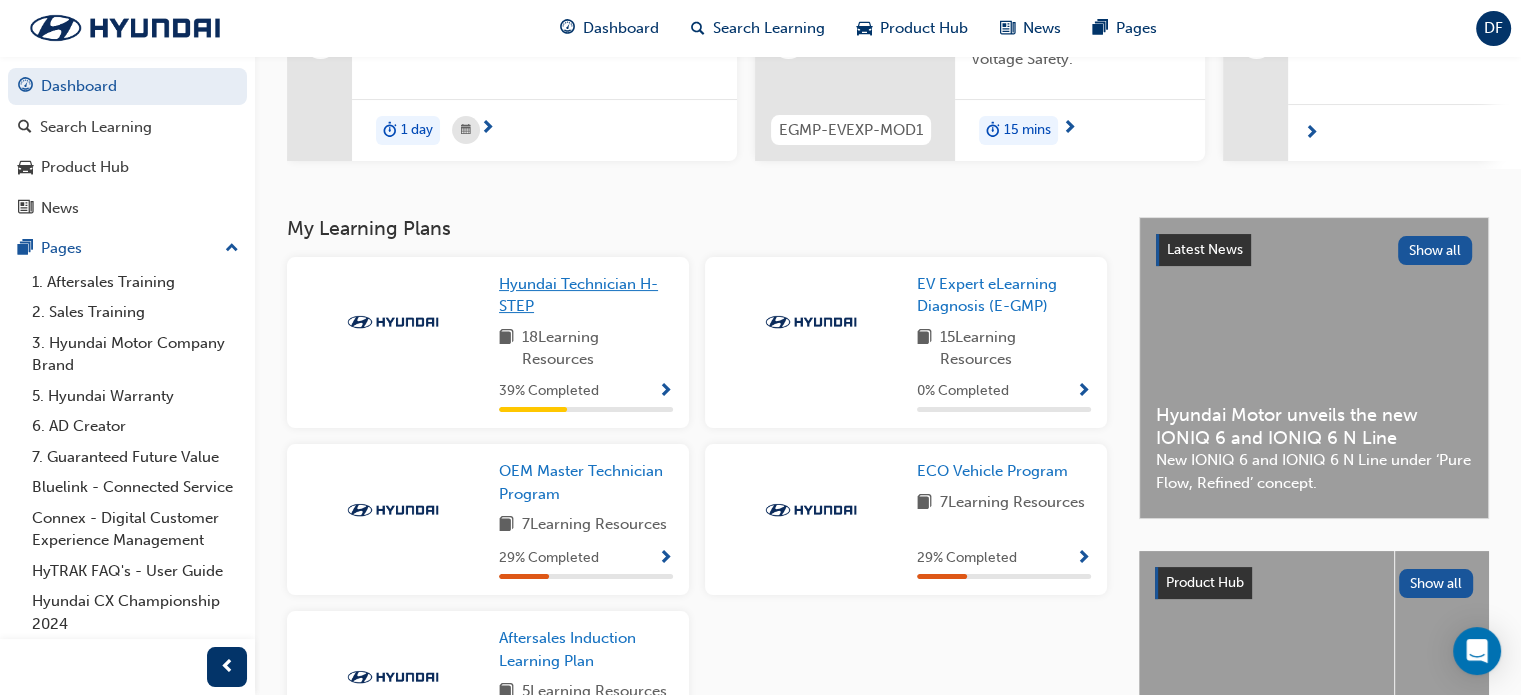 click on "Hyundai Technician H-STEP" at bounding box center (578, 295) 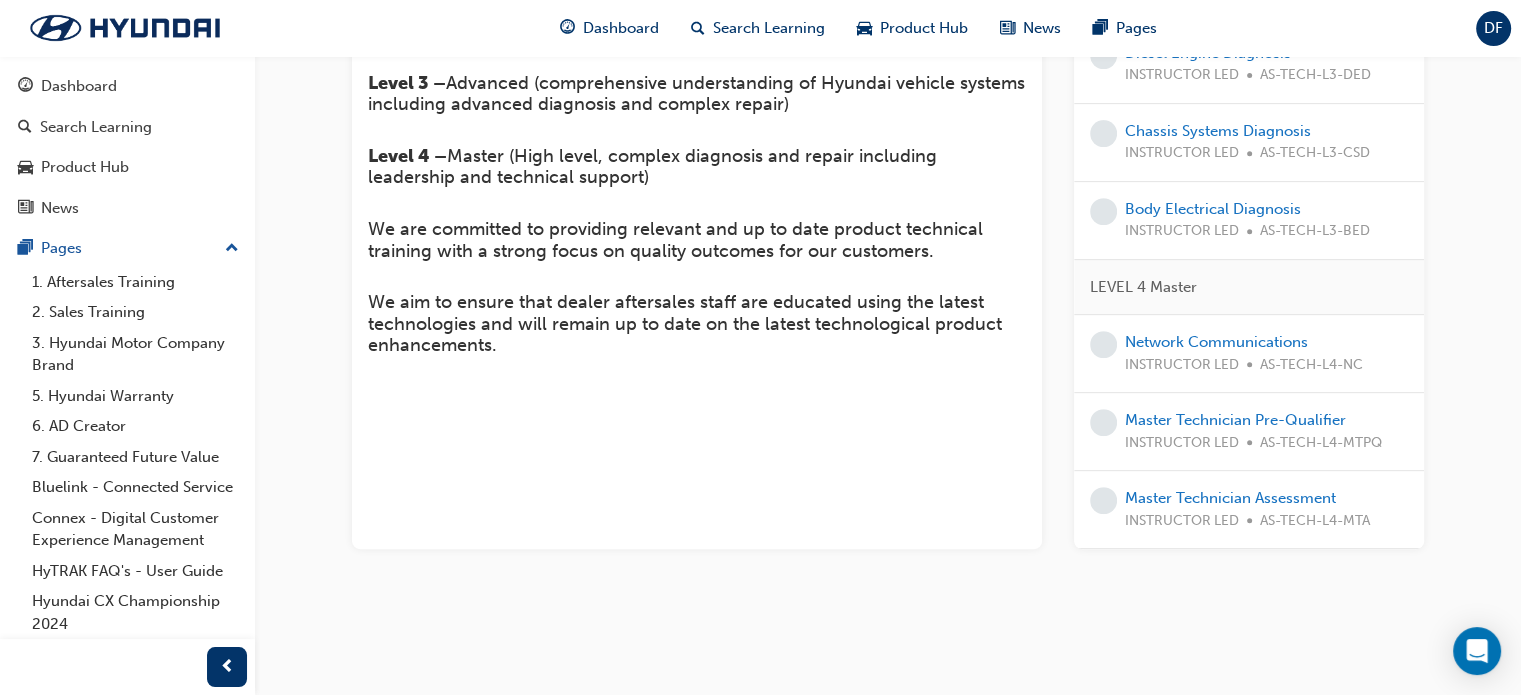 scroll, scrollTop: 0, scrollLeft: 0, axis: both 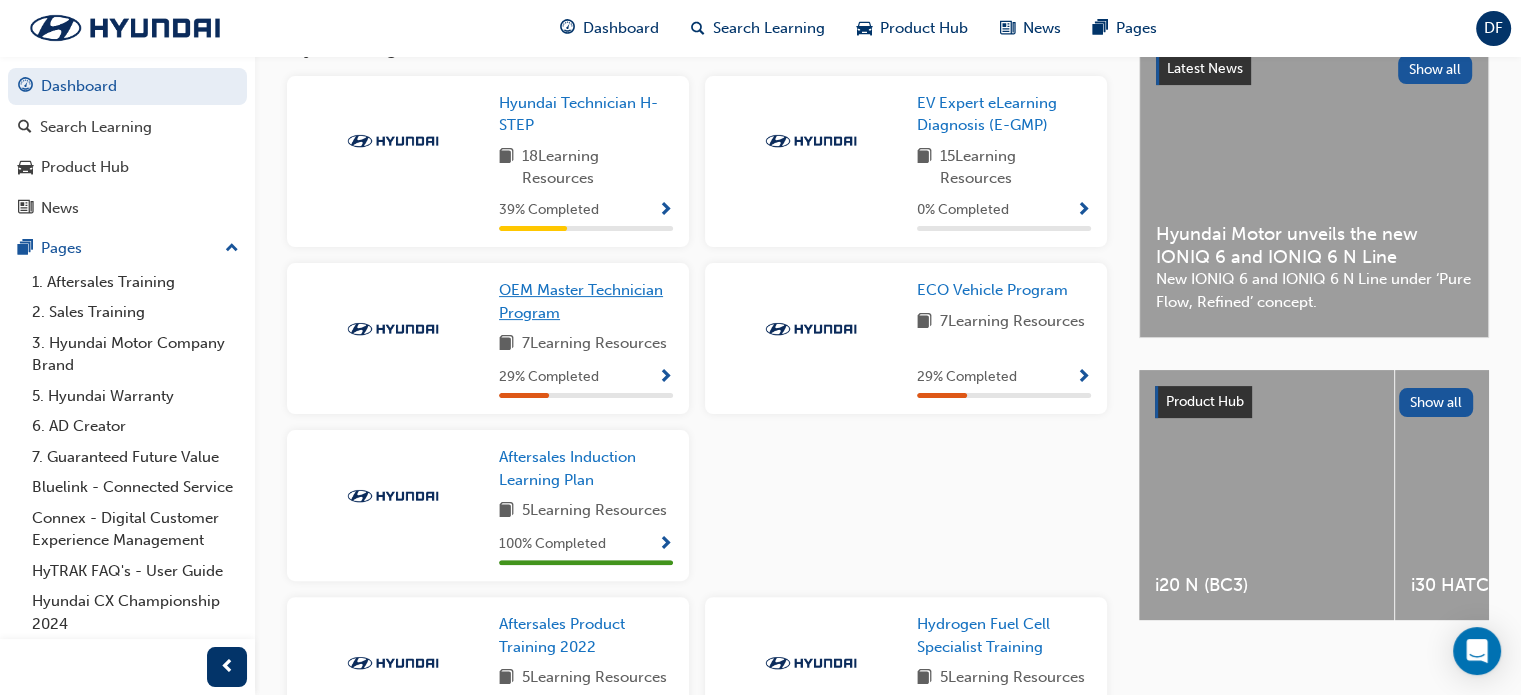 click on "OEM Master Technician Program" at bounding box center [581, 301] 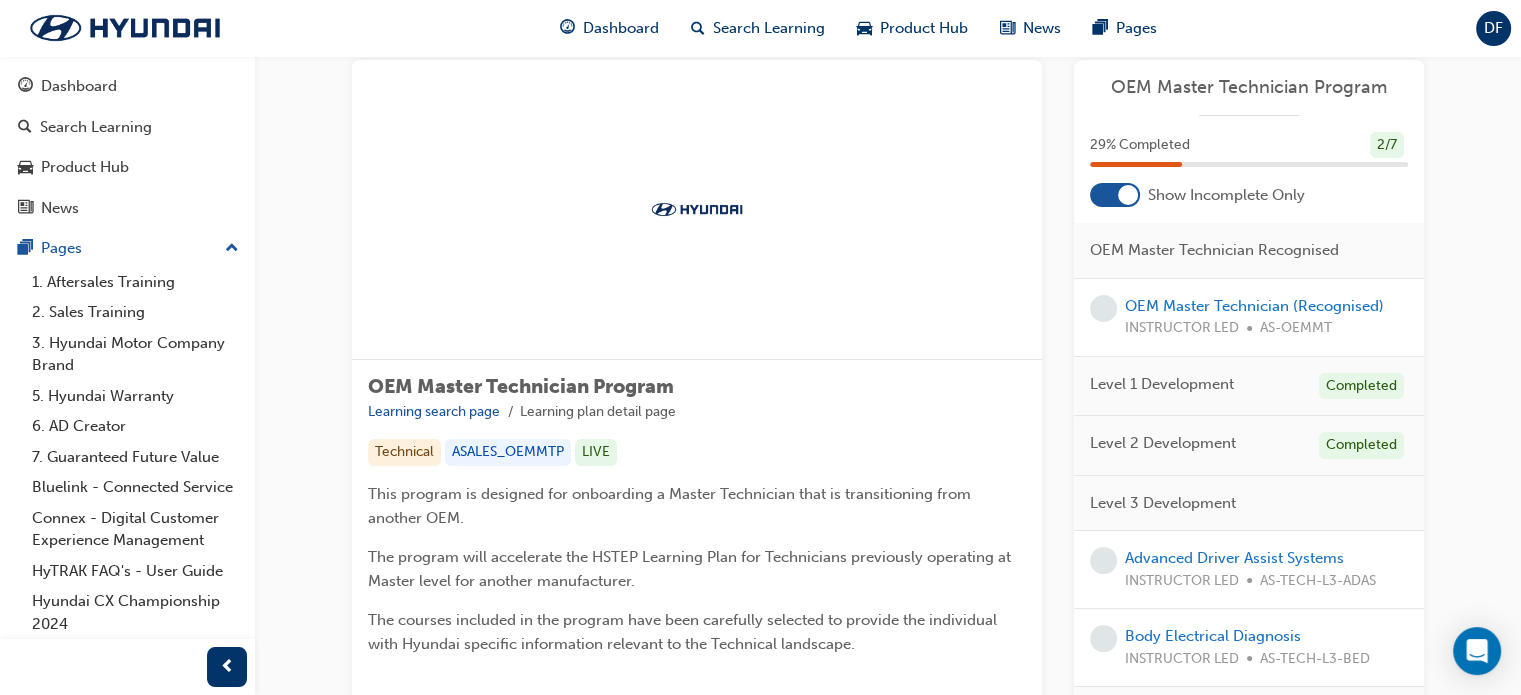 scroll, scrollTop: 30, scrollLeft: 0, axis: vertical 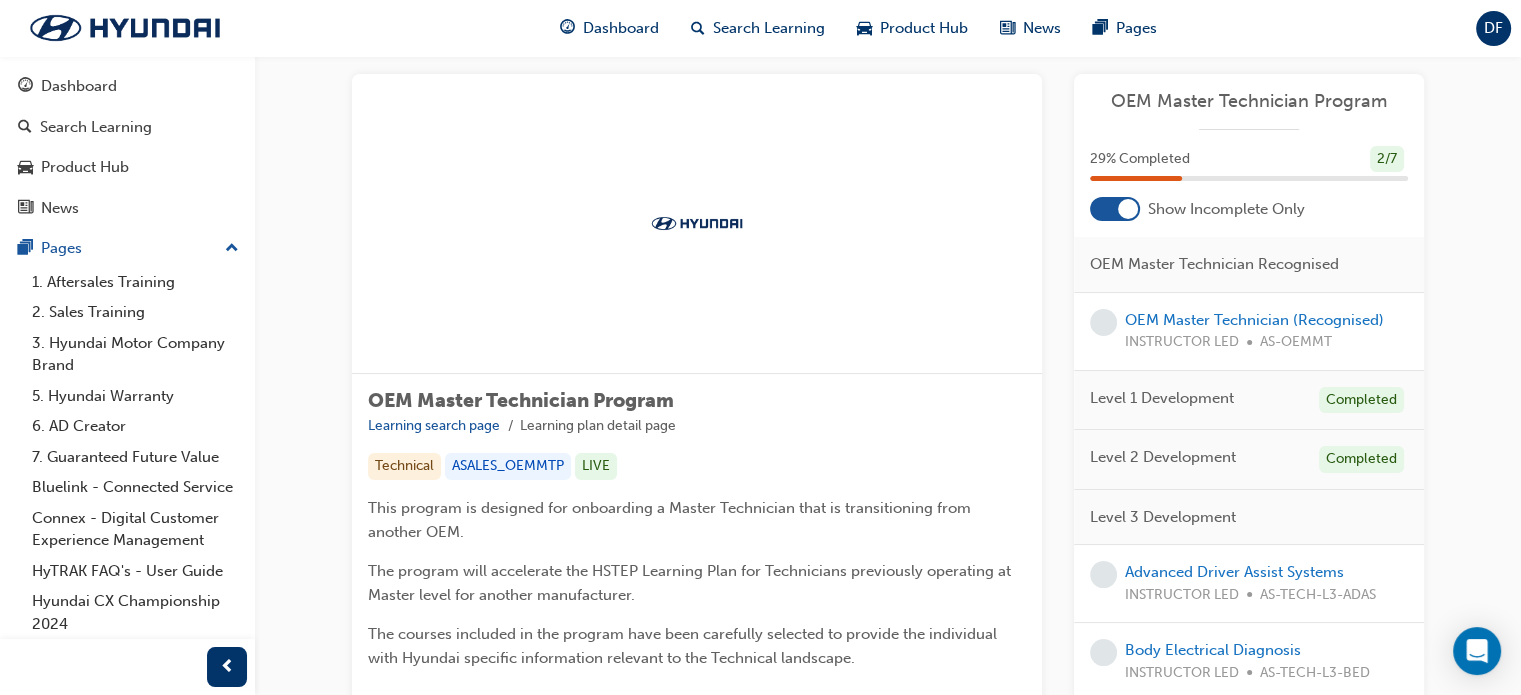 click at bounding box center (1115, 209) 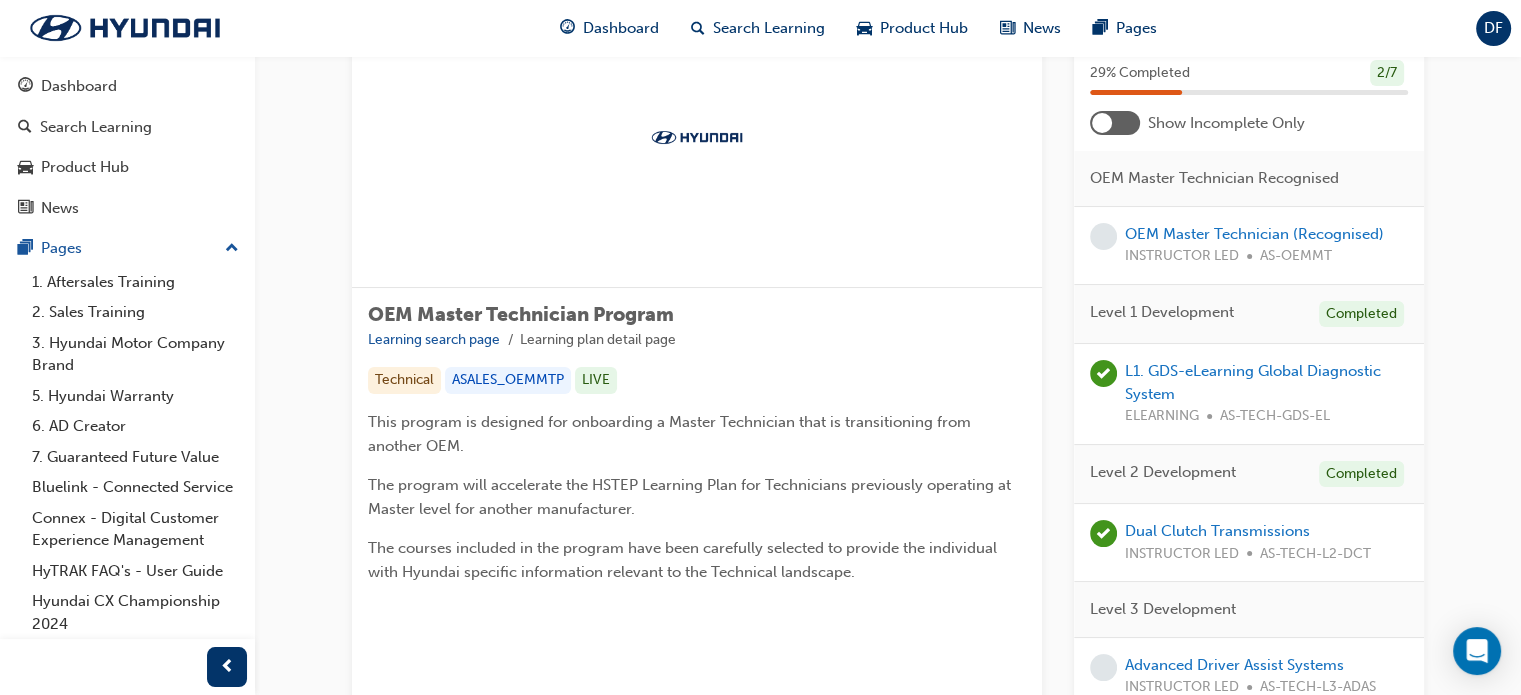 scroll, scrollTop: 0, scrollLeft: 0, axis: both 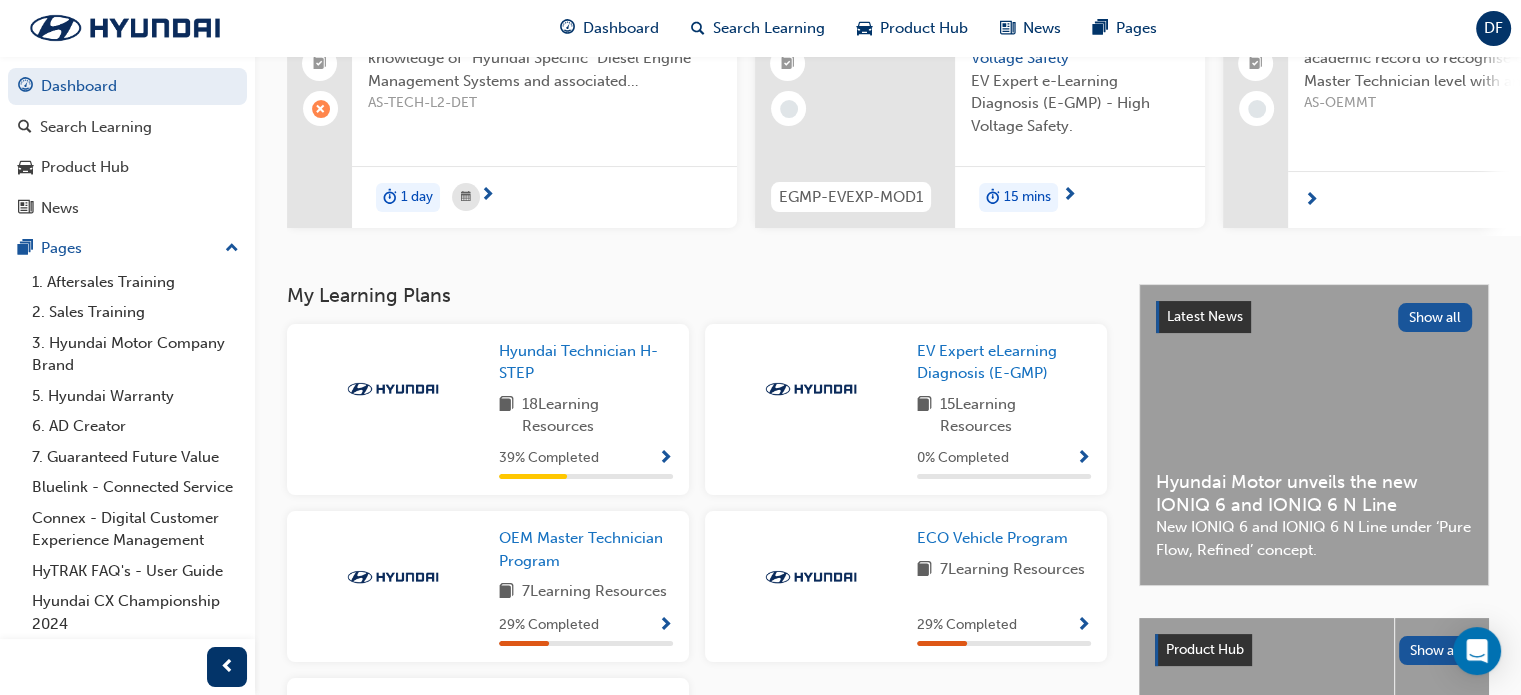 click at bounding box center (811, 577) 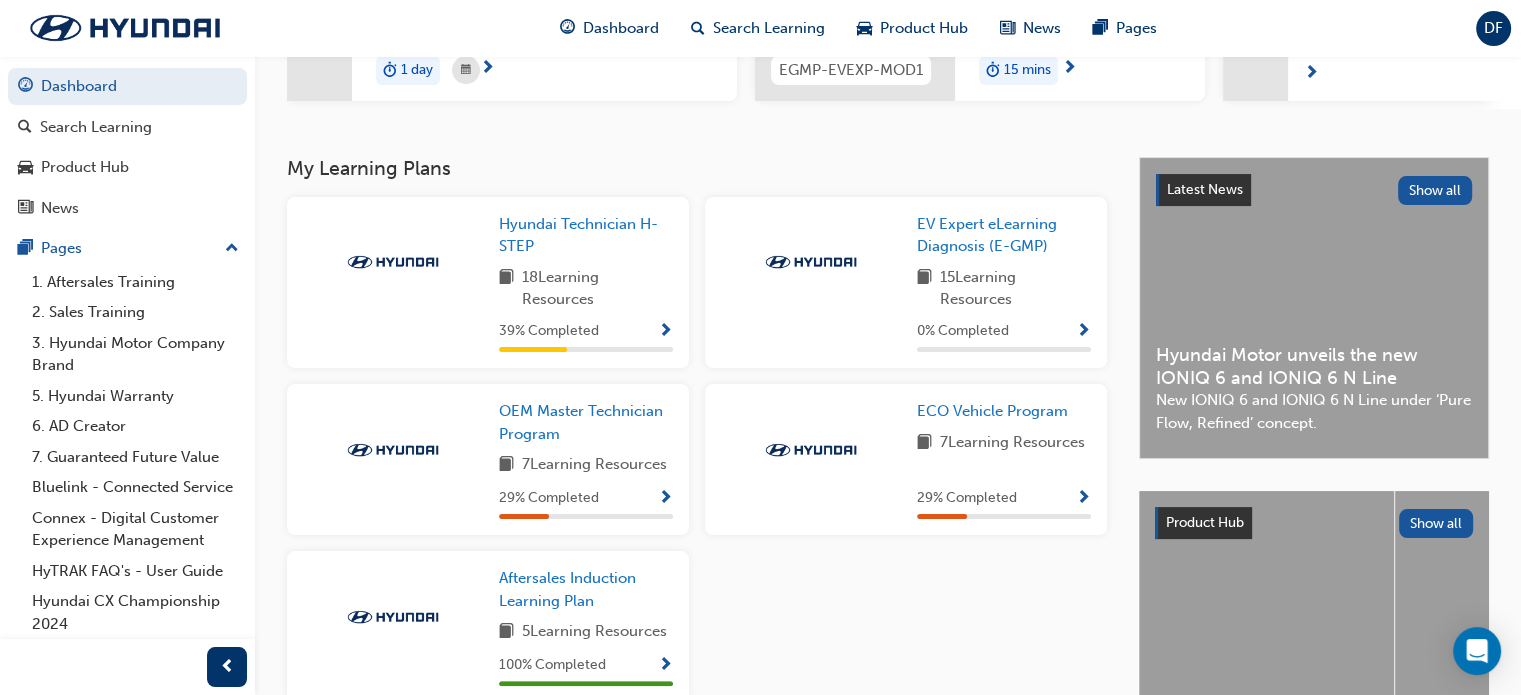 scroll, scrollTop: 633, scrollLeft: 0, axis: vertical 